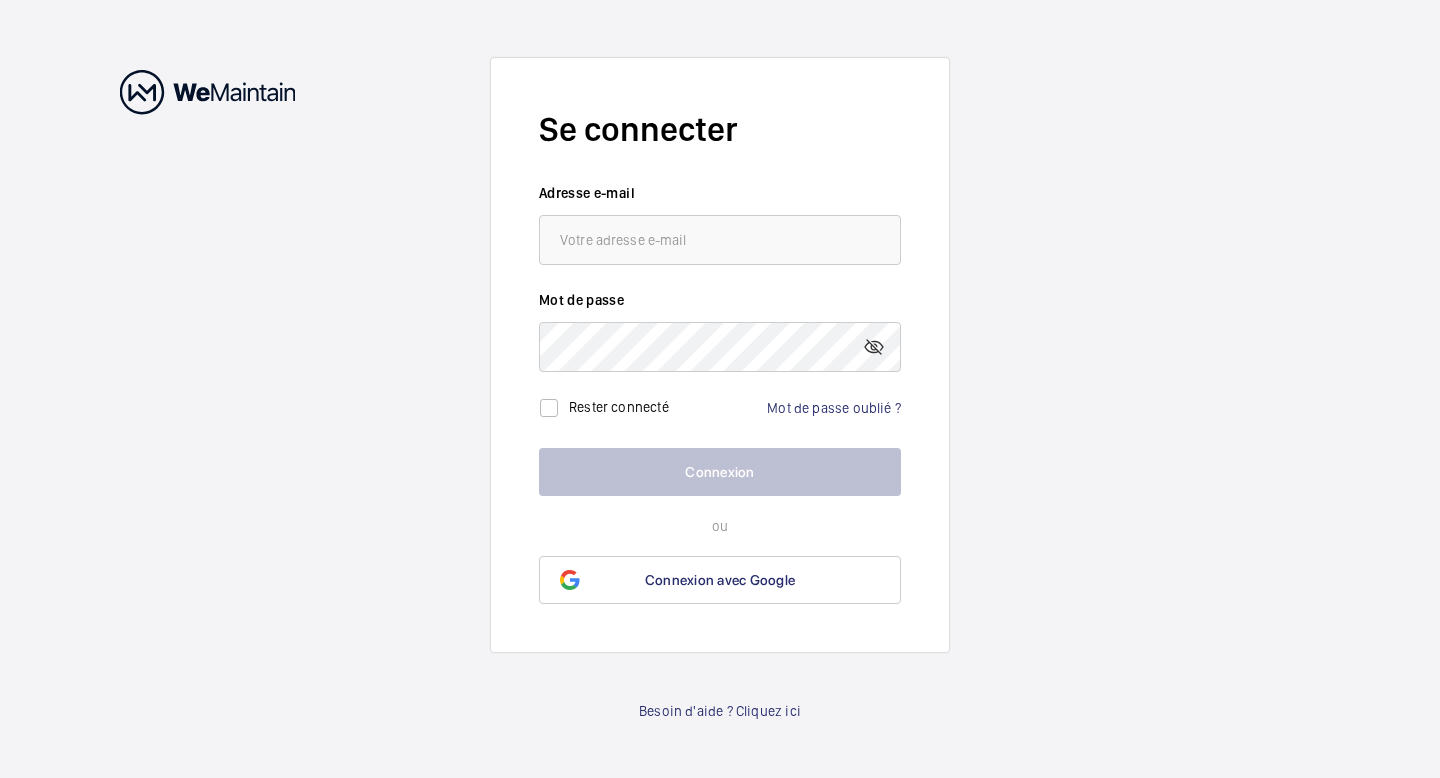 scroll, scrollTop: 0, scrollLeft: 0, axis: both 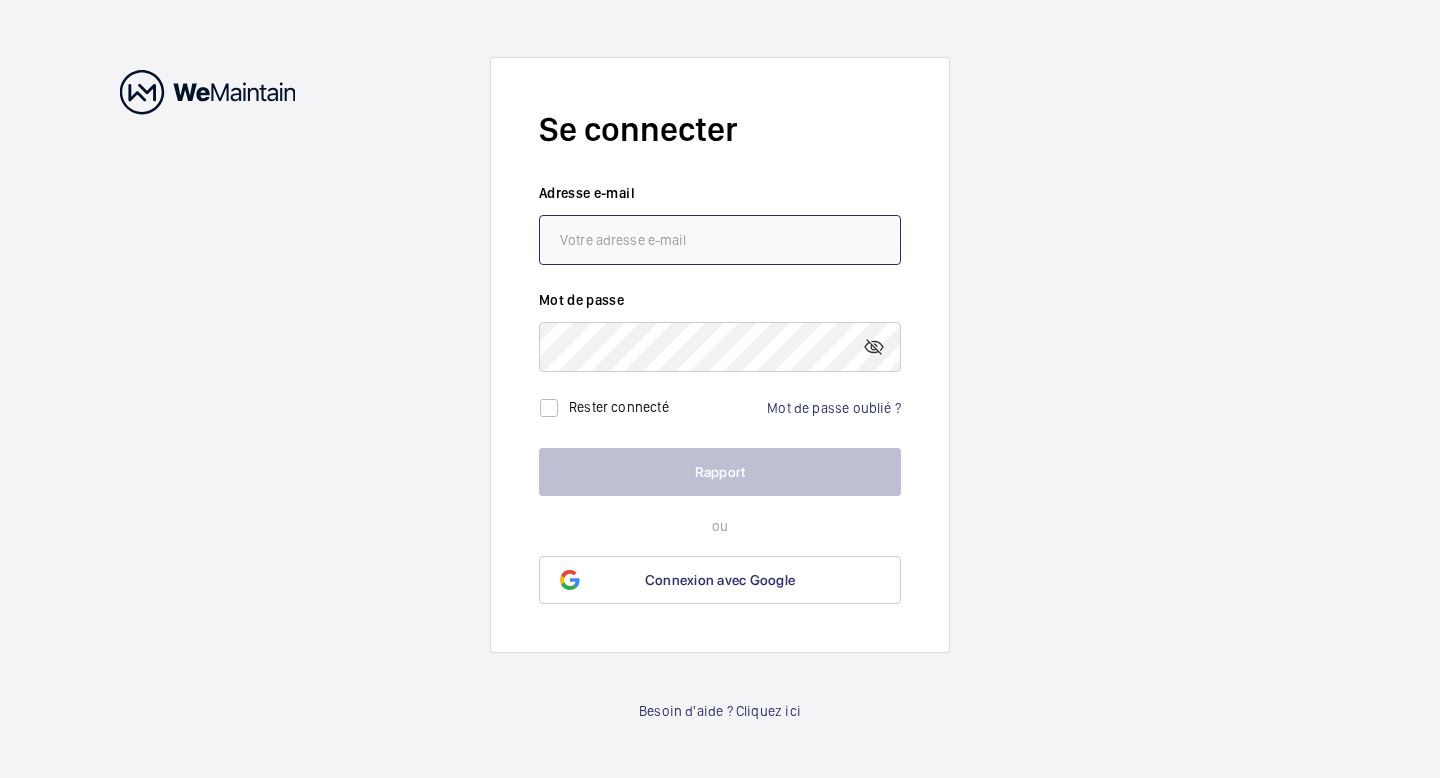 click 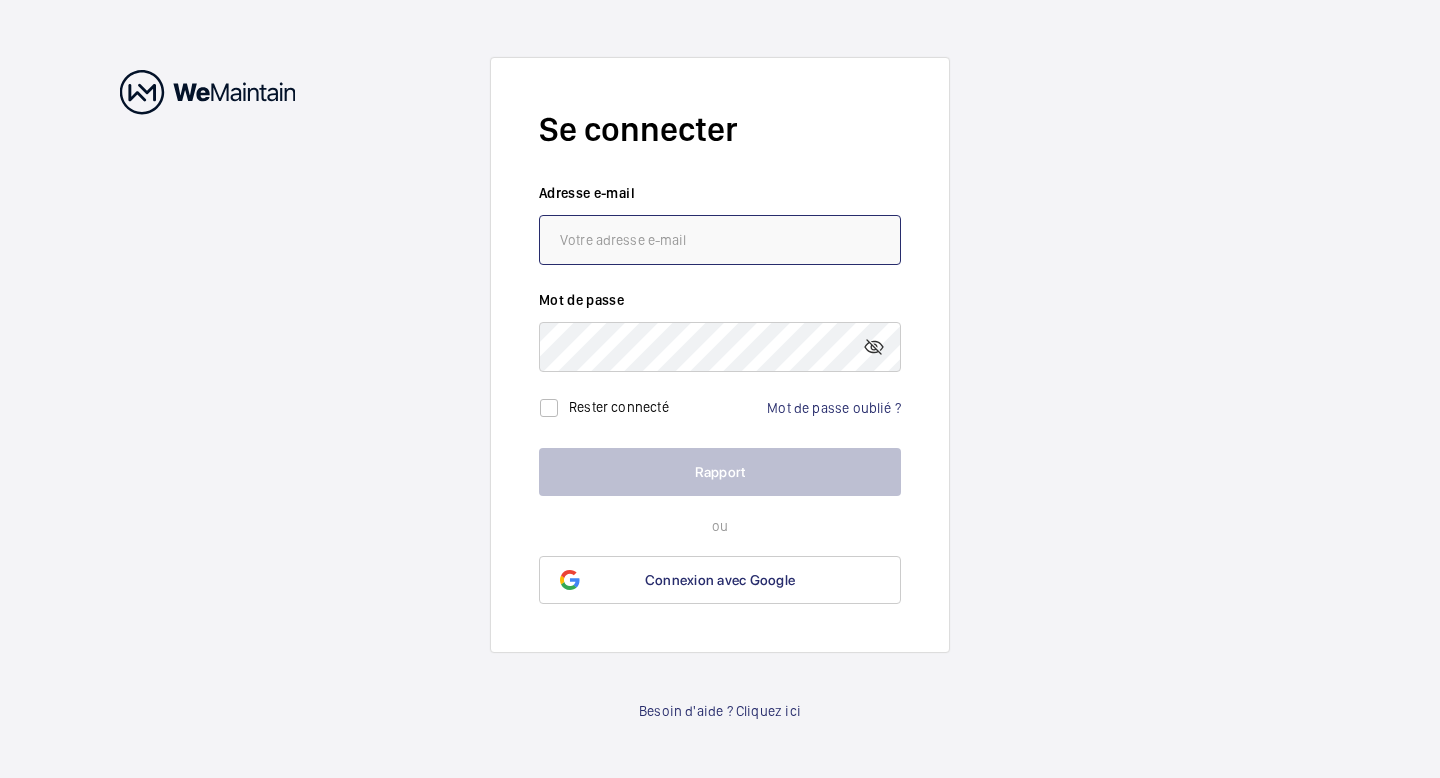 type on "achats@lespace.in" 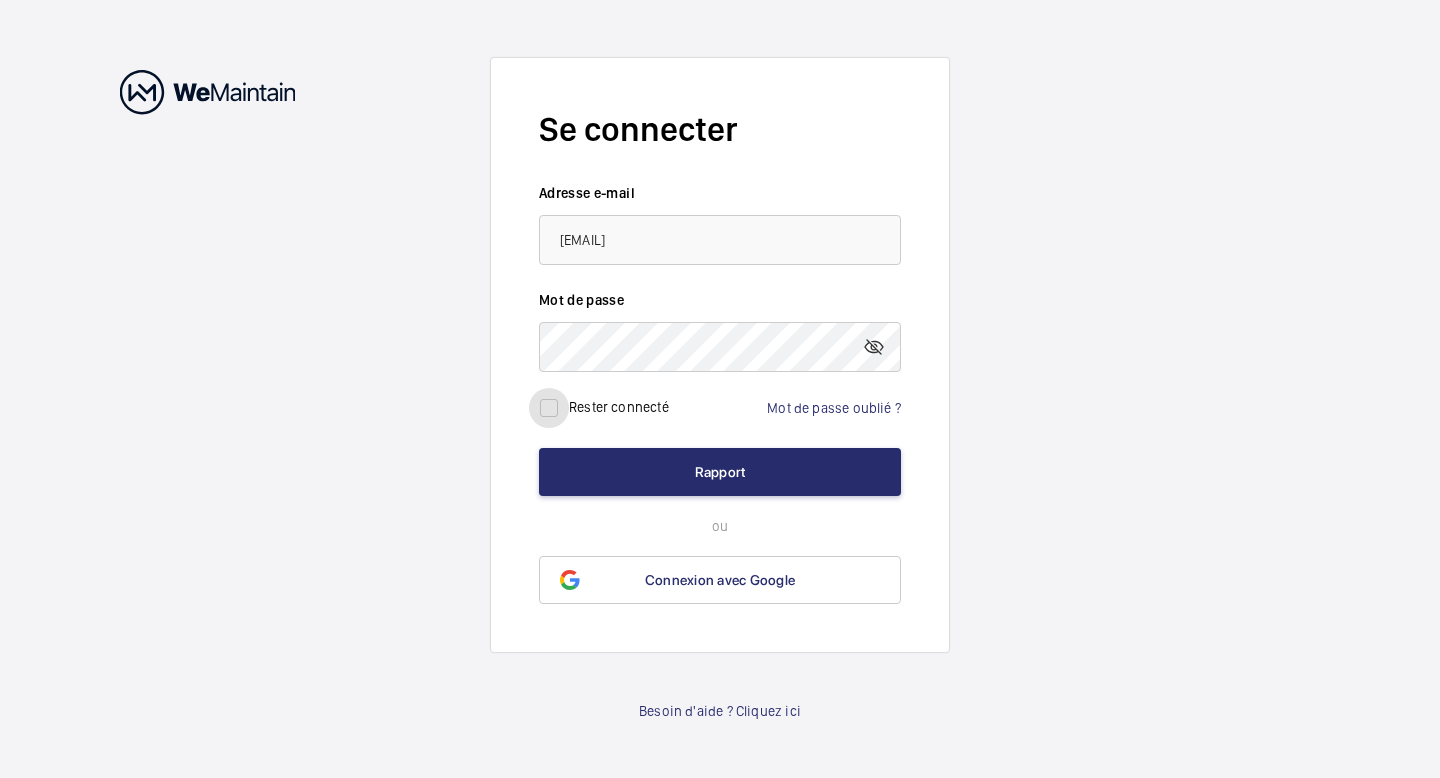 click at bounding box center [549, 408] 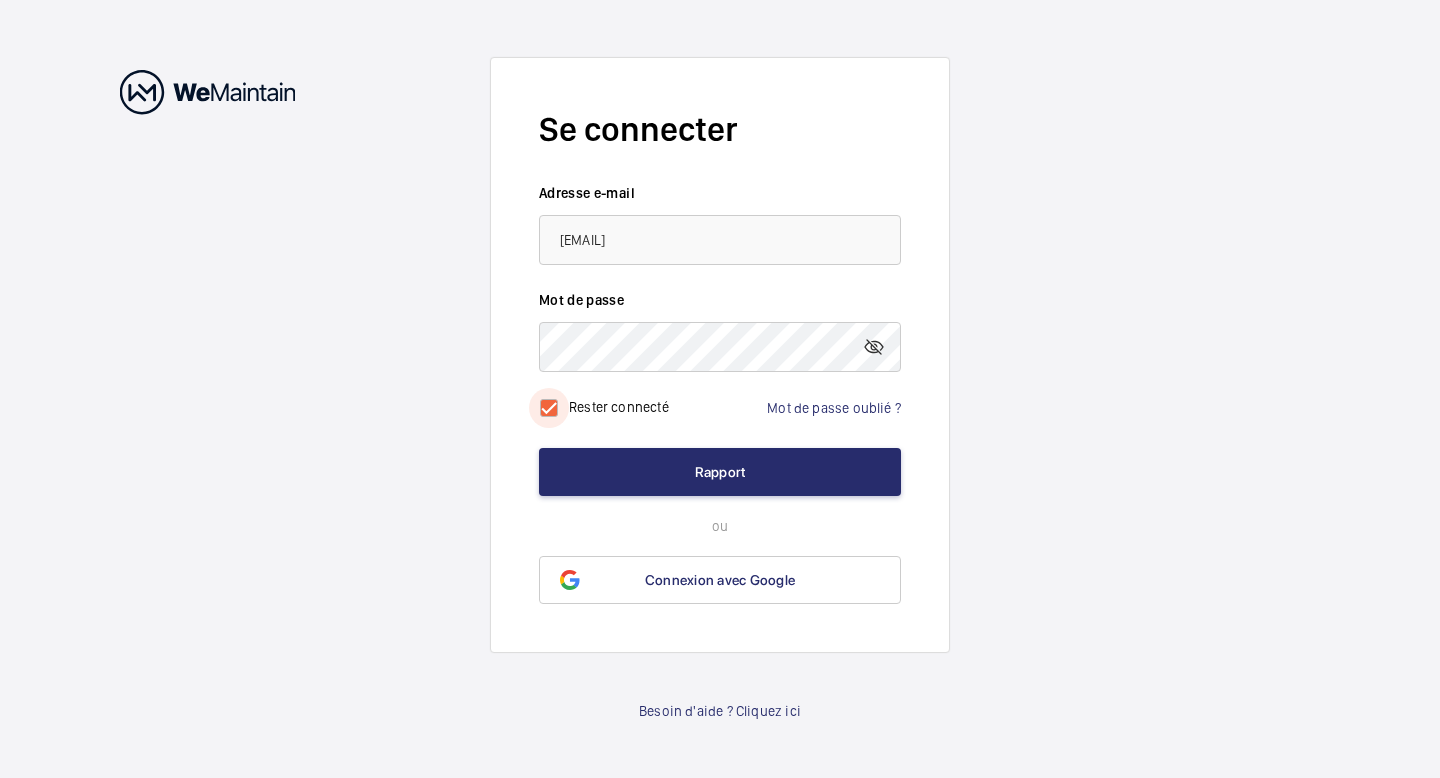 checkbox on "true" 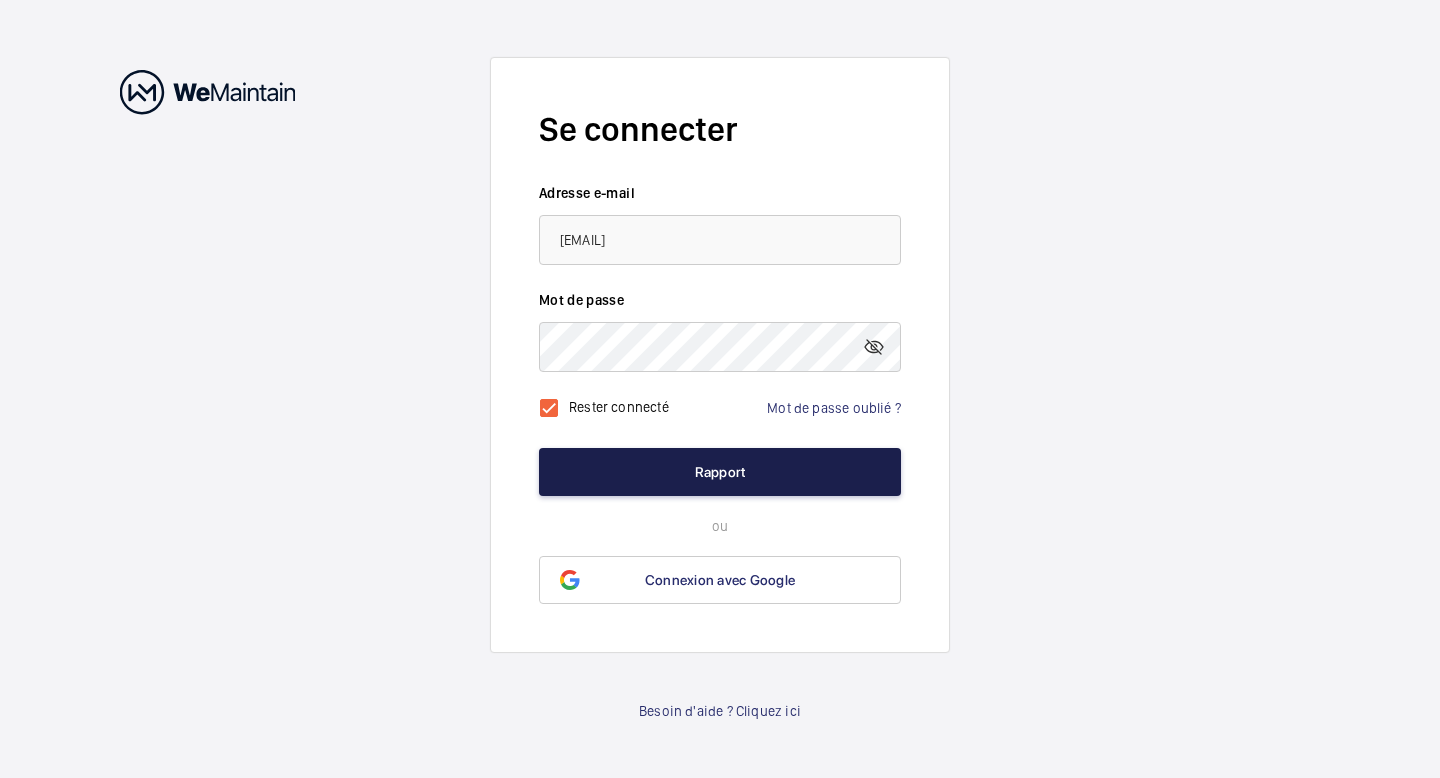 click on "Rapport" 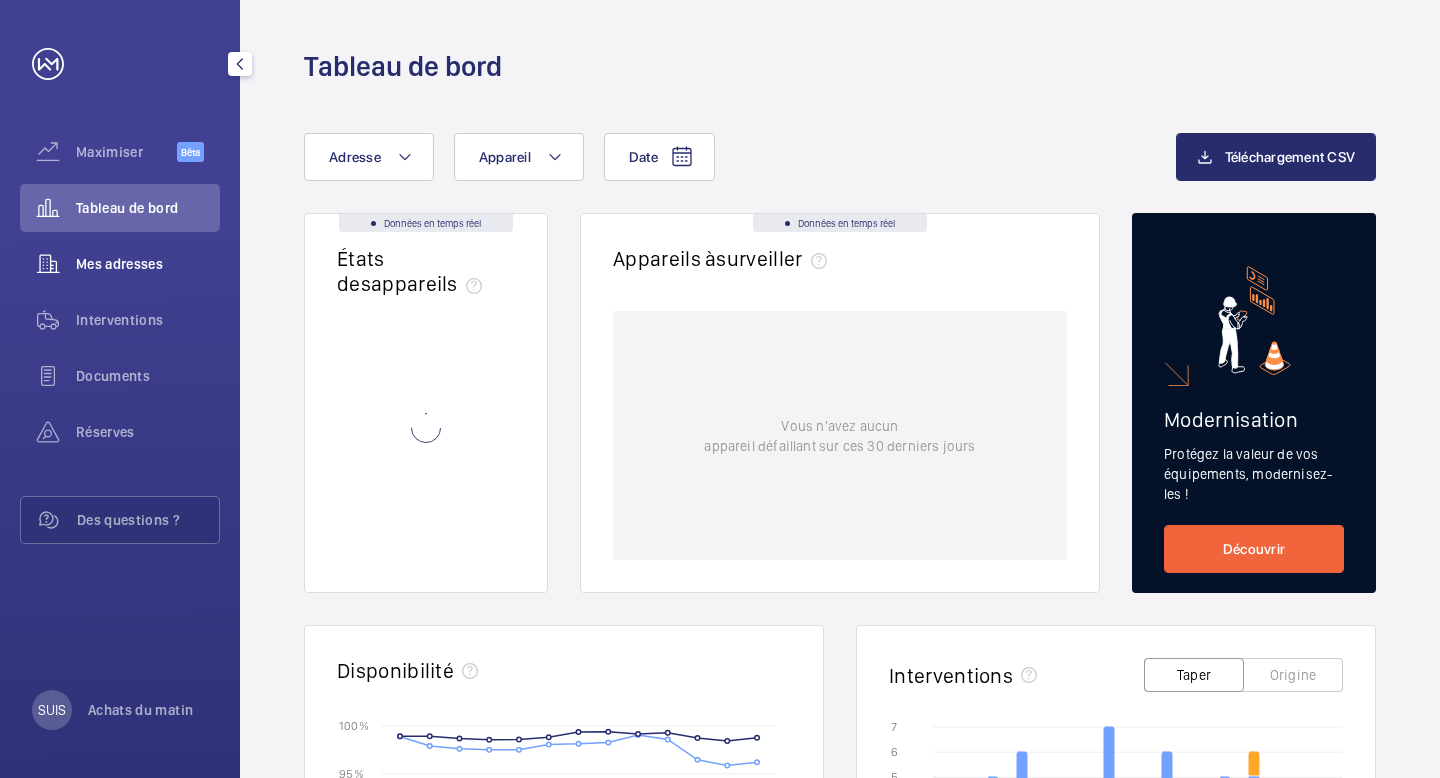 click on "Mes adresses" 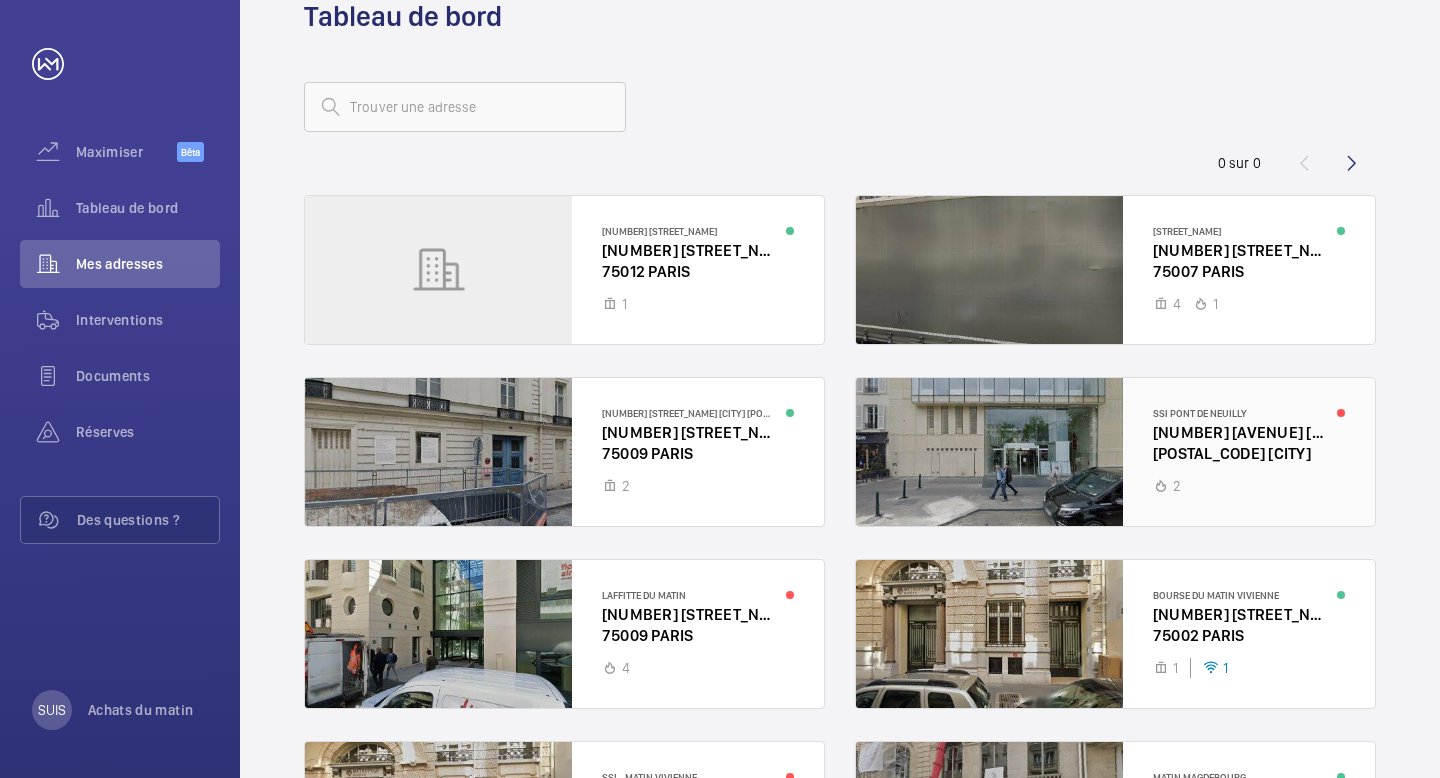 scroll, scrollTop: 0, scrollLeft: 0, axis: both 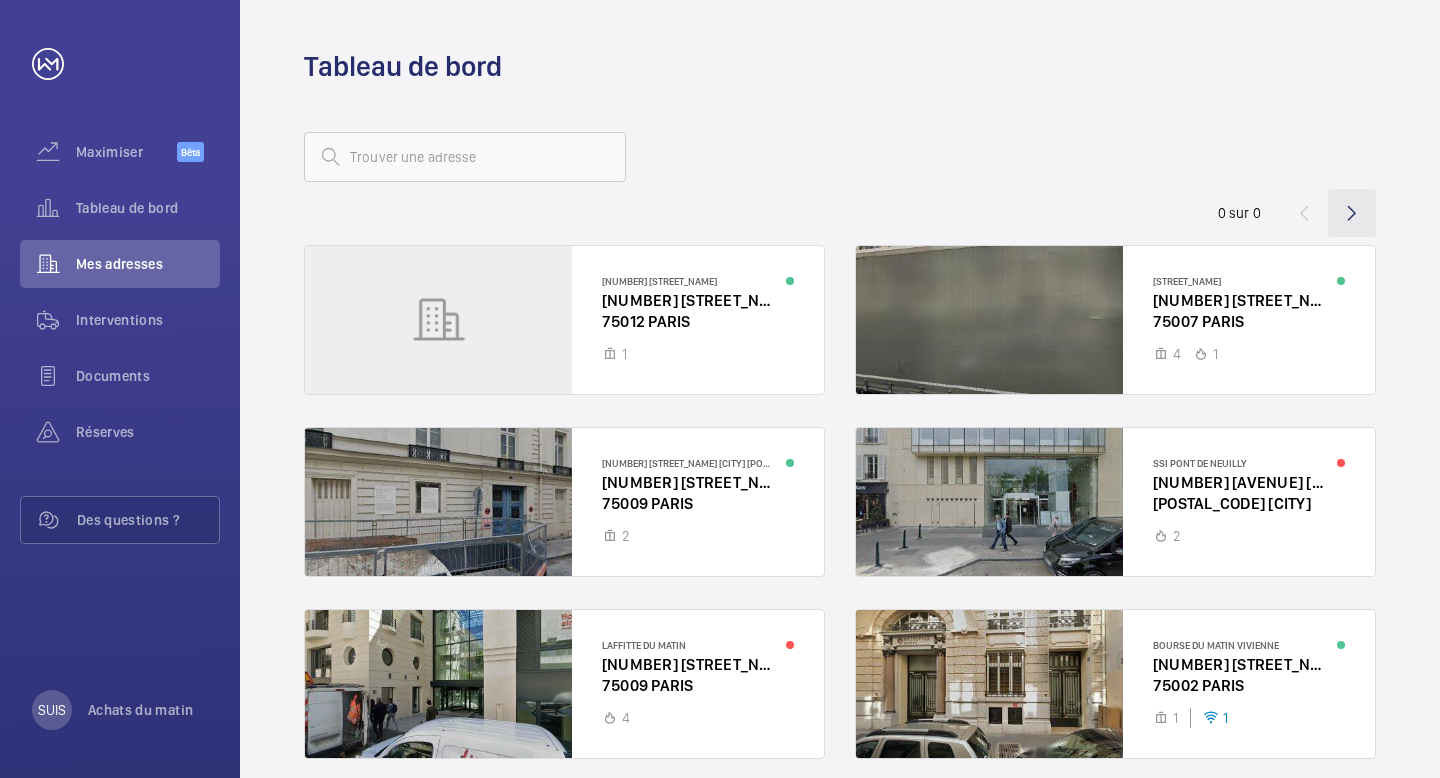 click 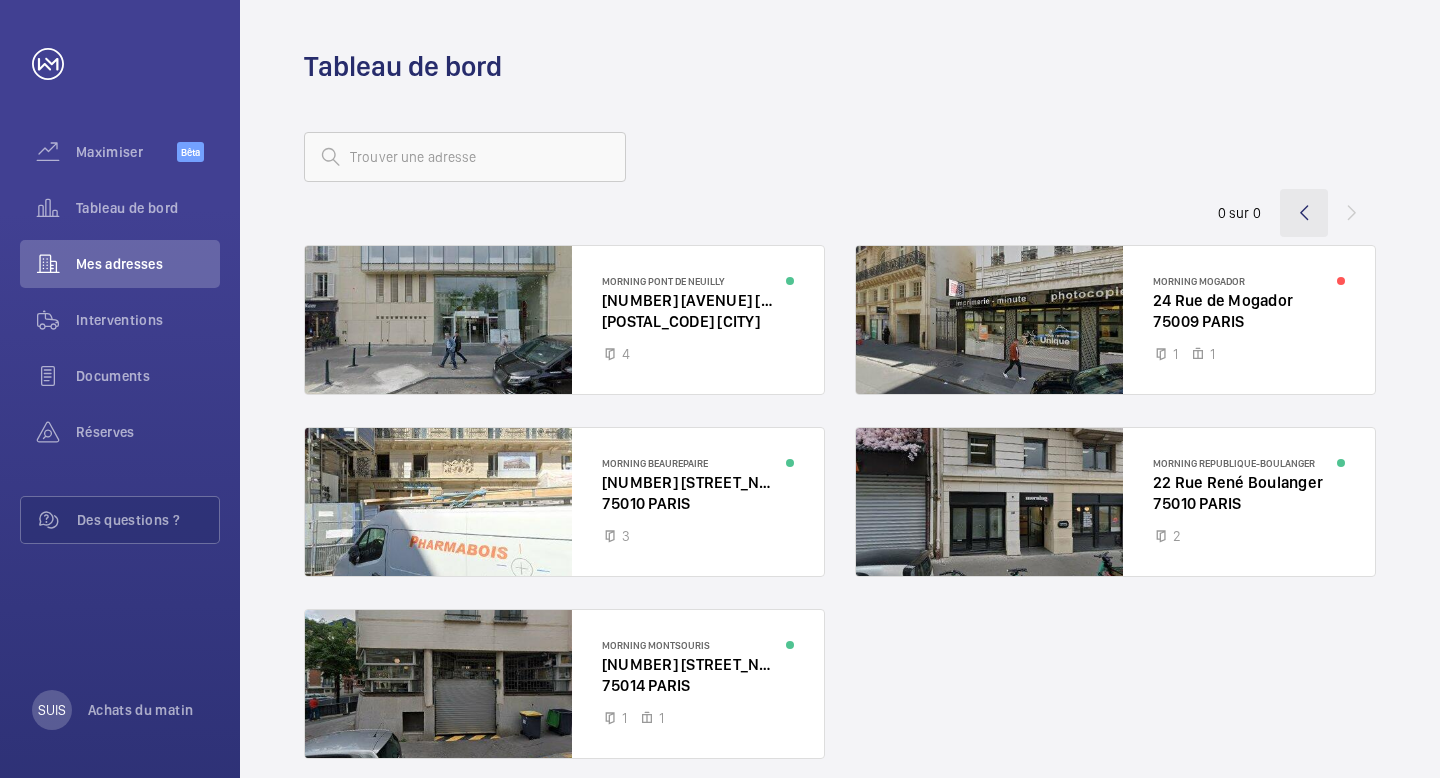 click 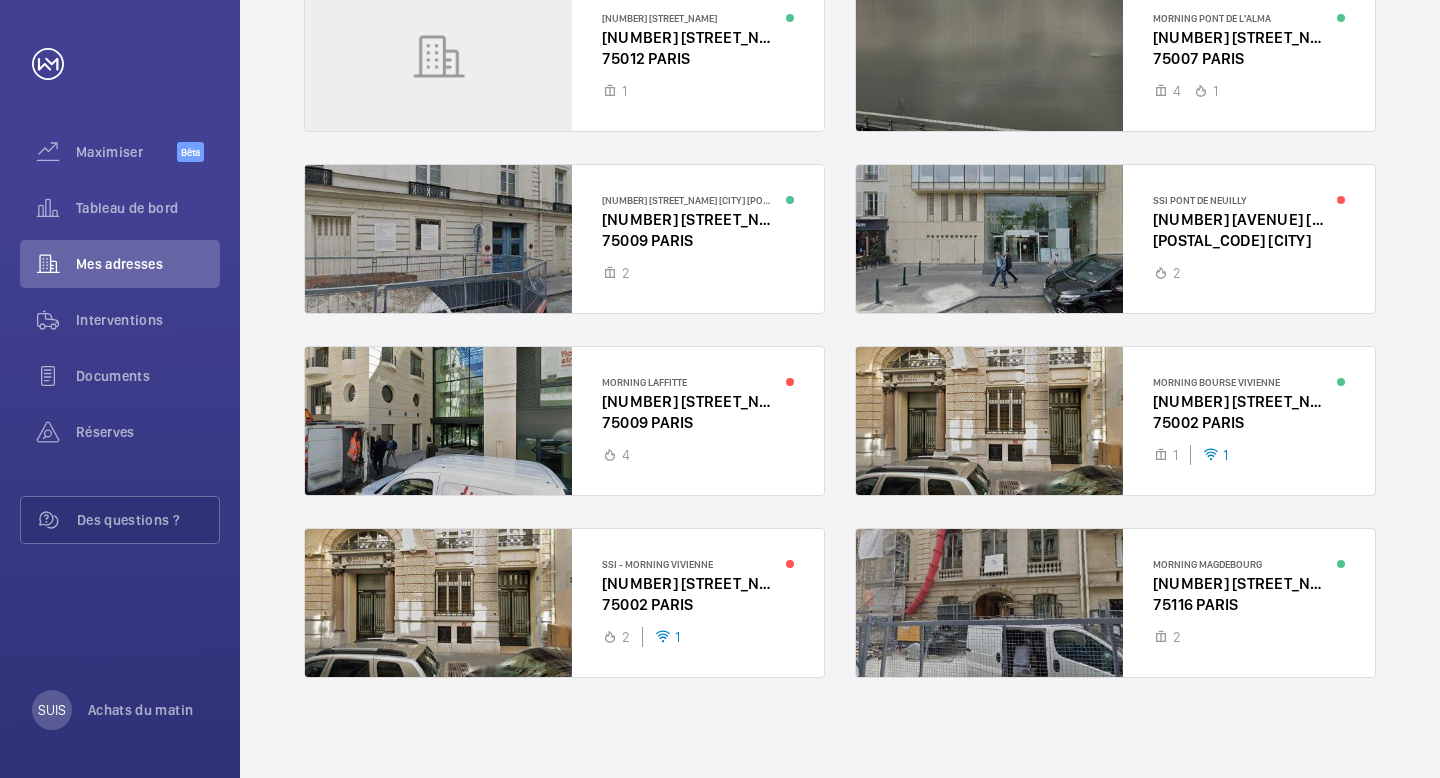 scroll, scrollTop: 0, scrollLeft: 0, axis: both 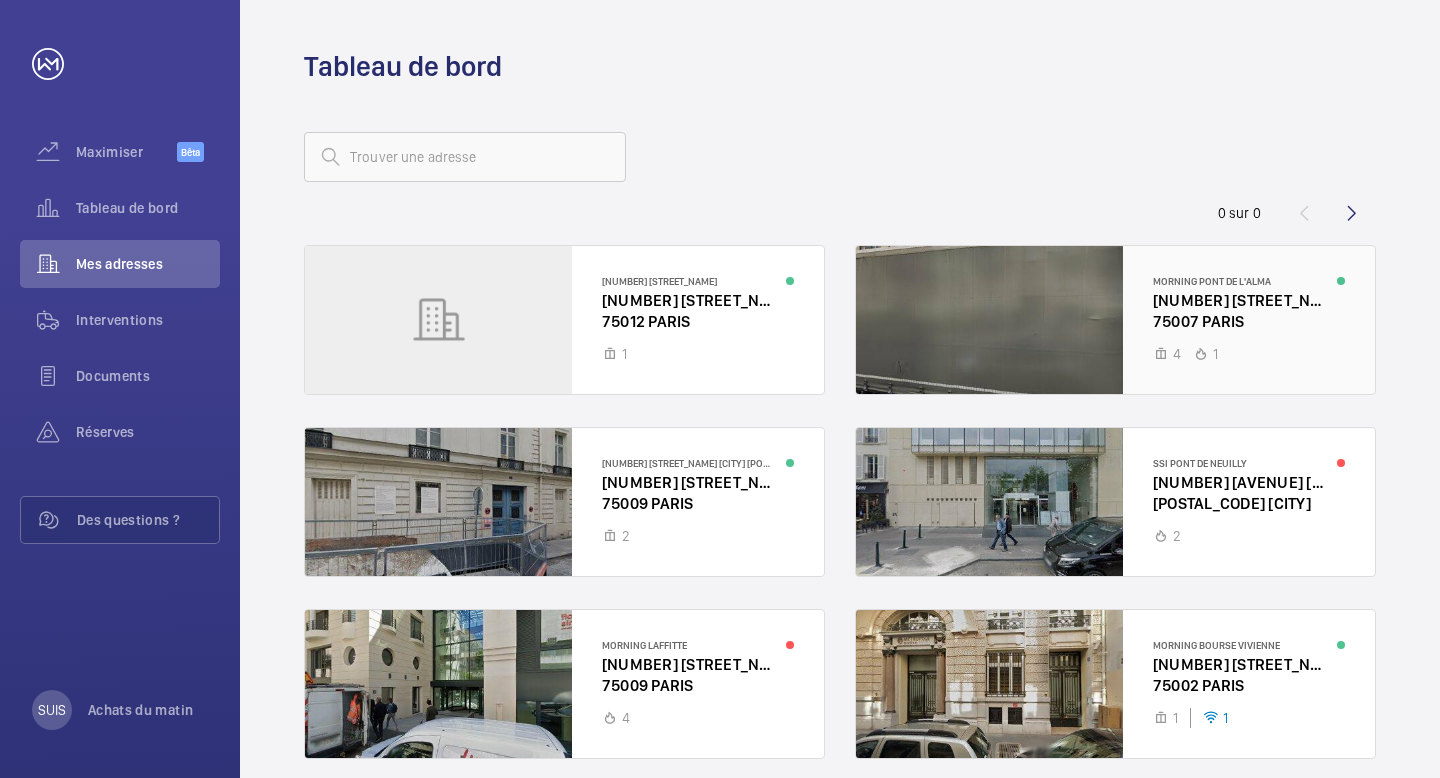 click 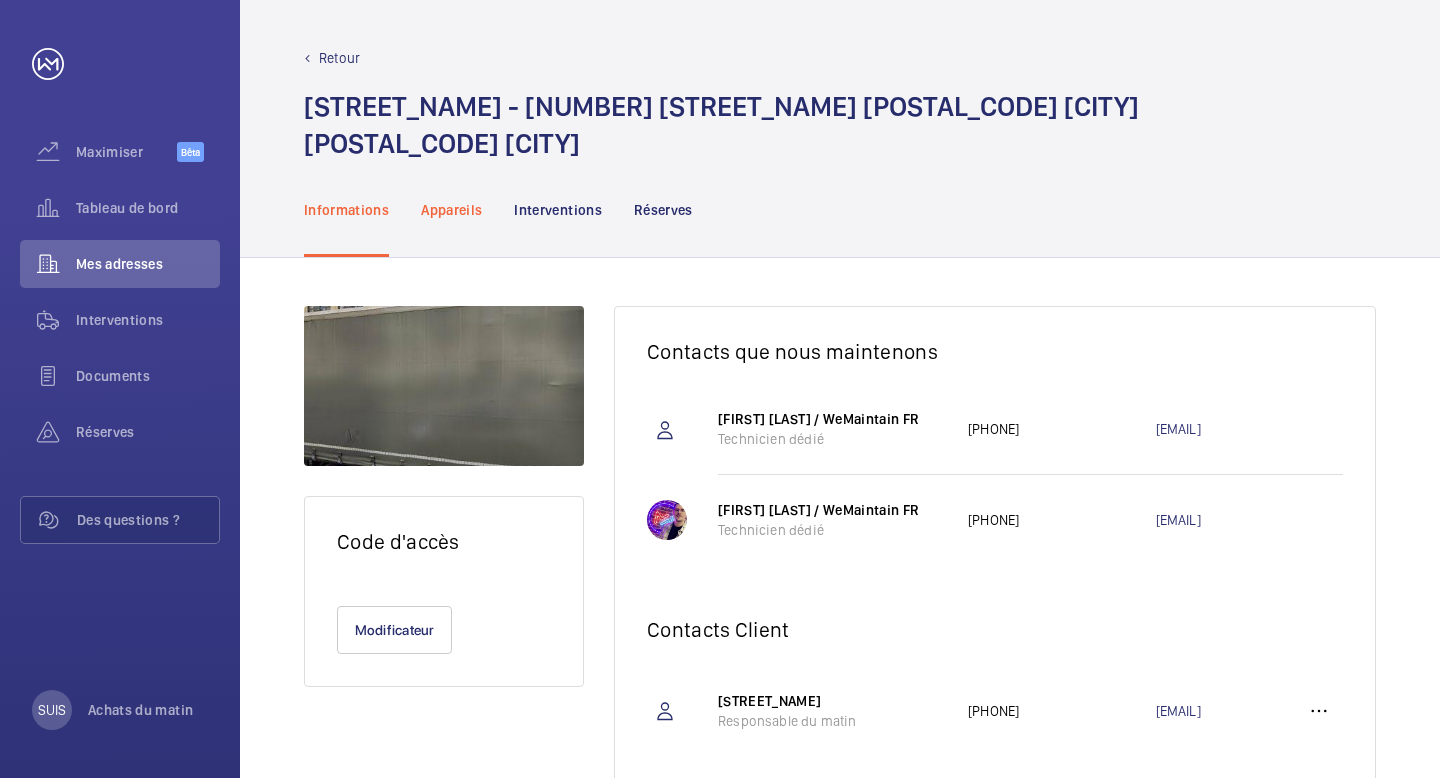 click on "Appareils" 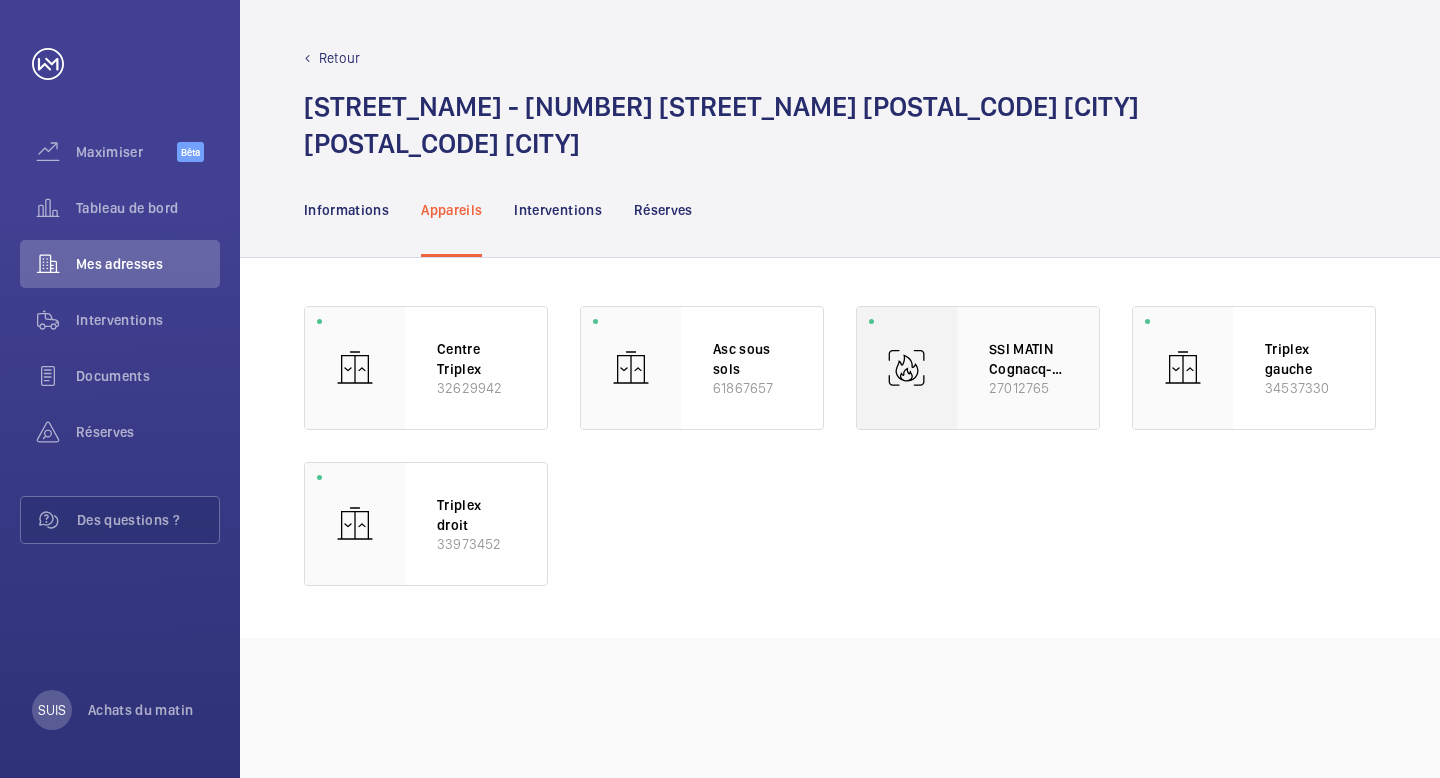click on "SSI MATIN Cognacq-Jay 27012765" 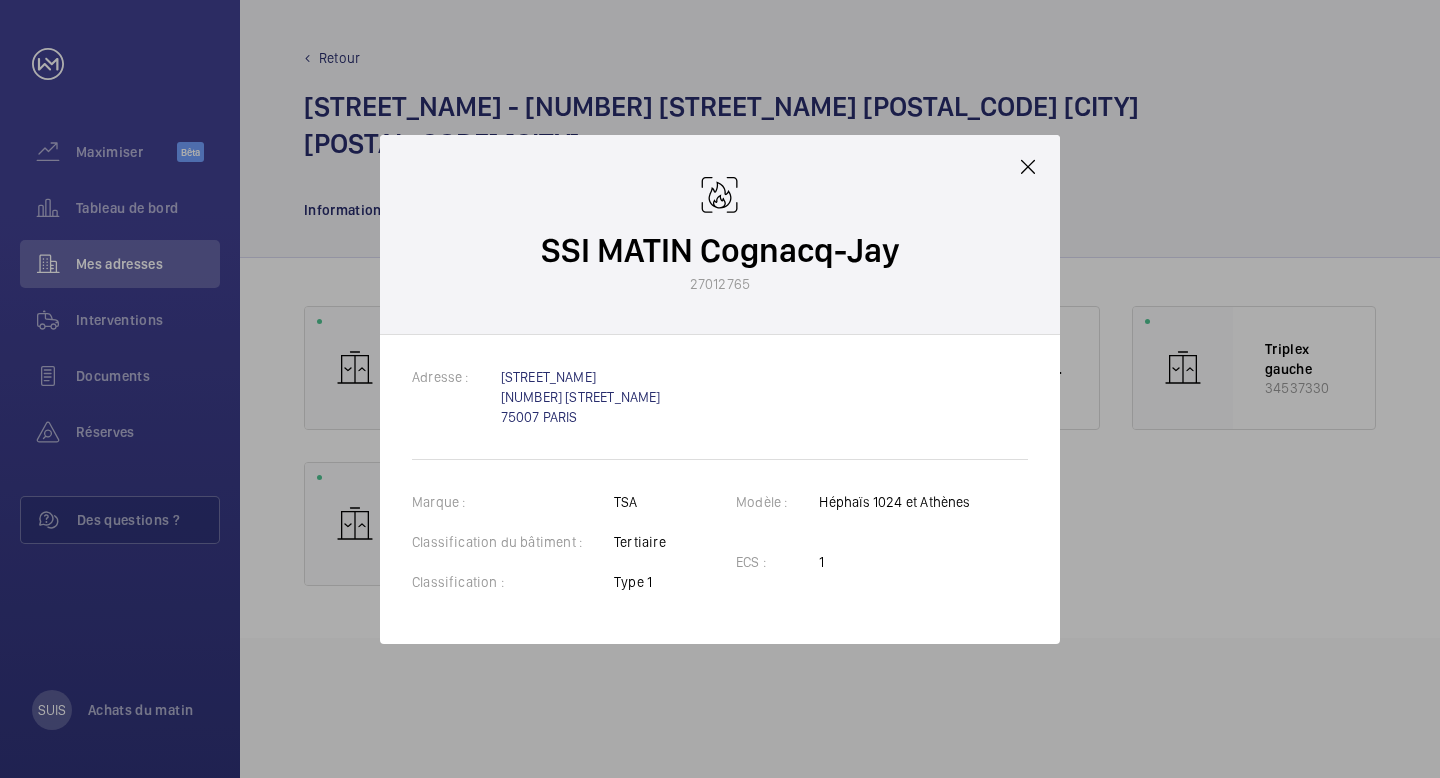 click 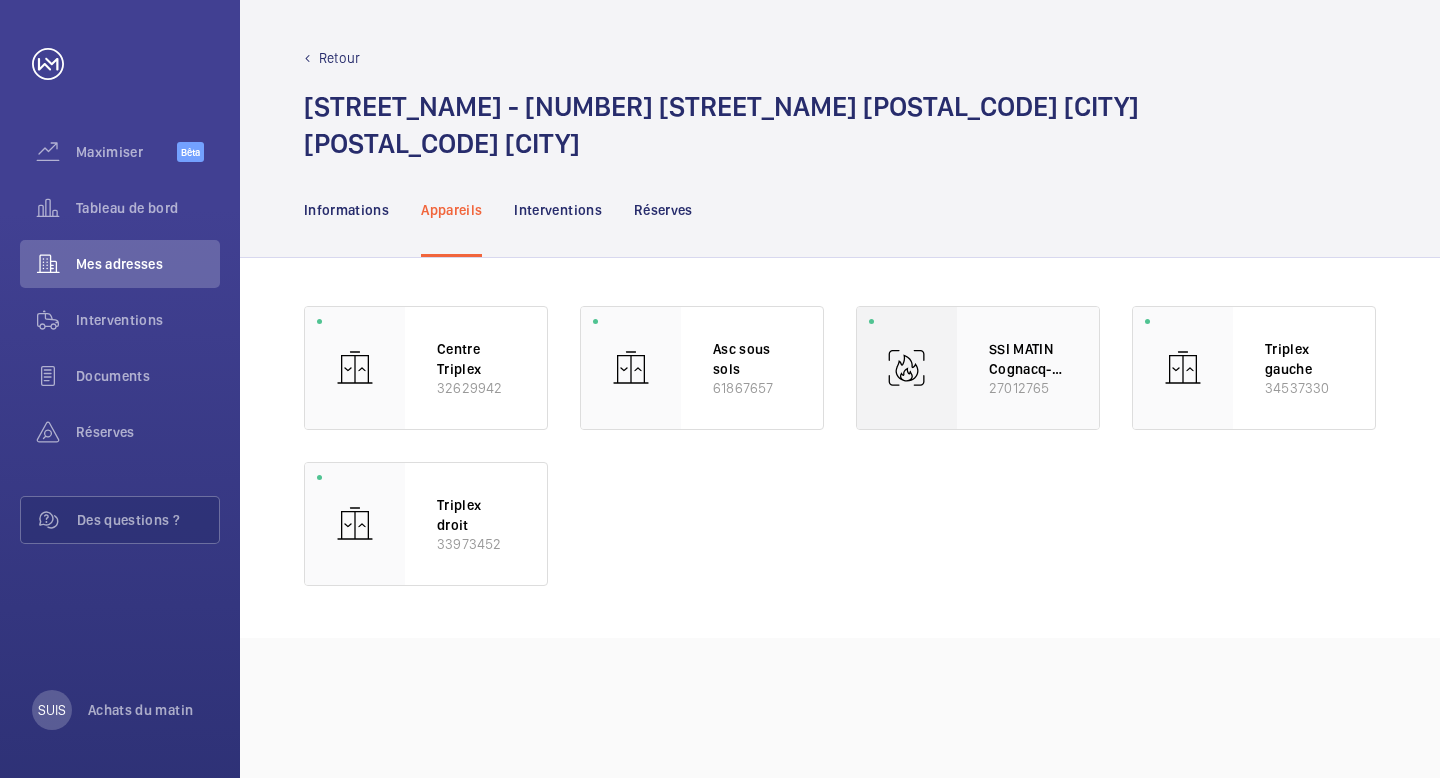 click on "SSI MATIN Cognacq-Jay 27012765" 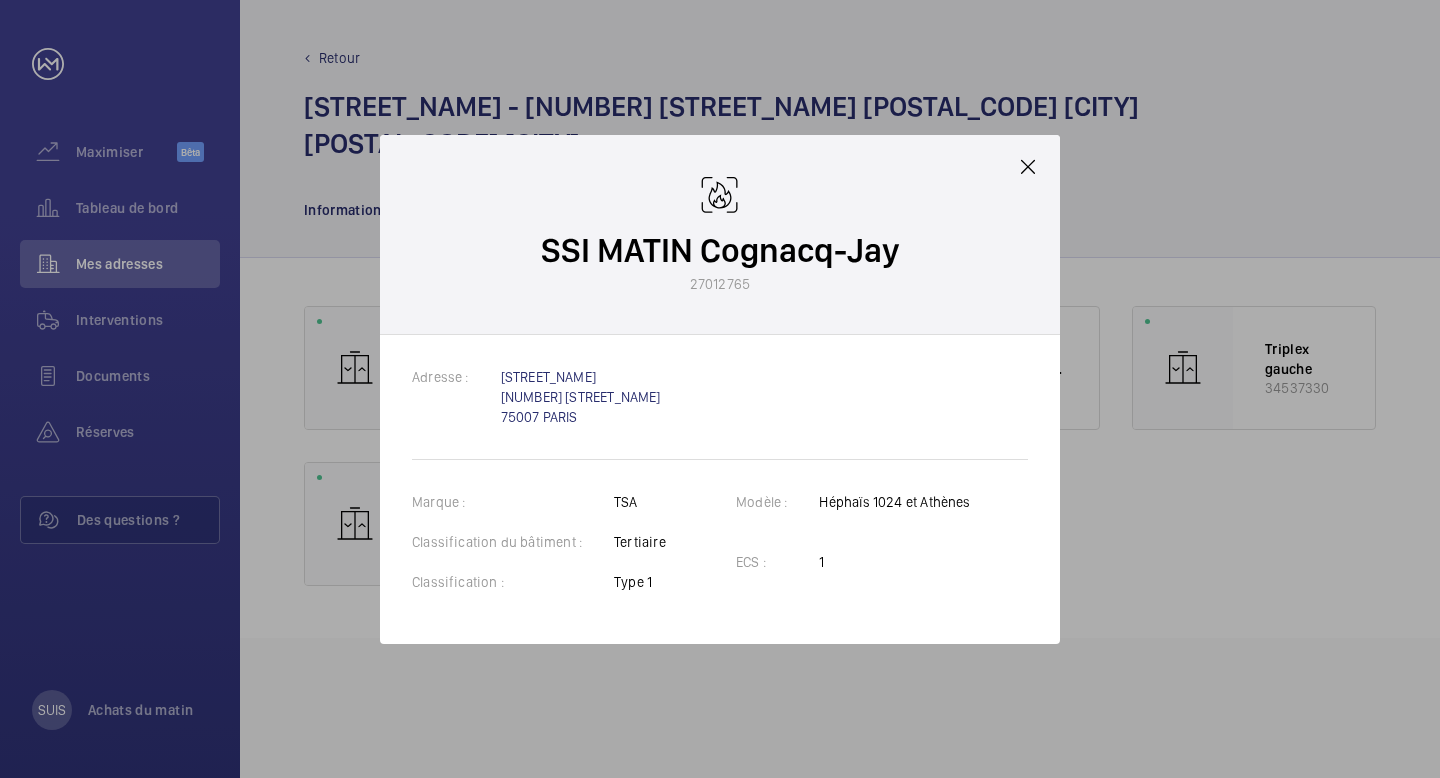 click on "SSI MATIN Cognacq-Jay
27012765" at bounding box center (720, 235) 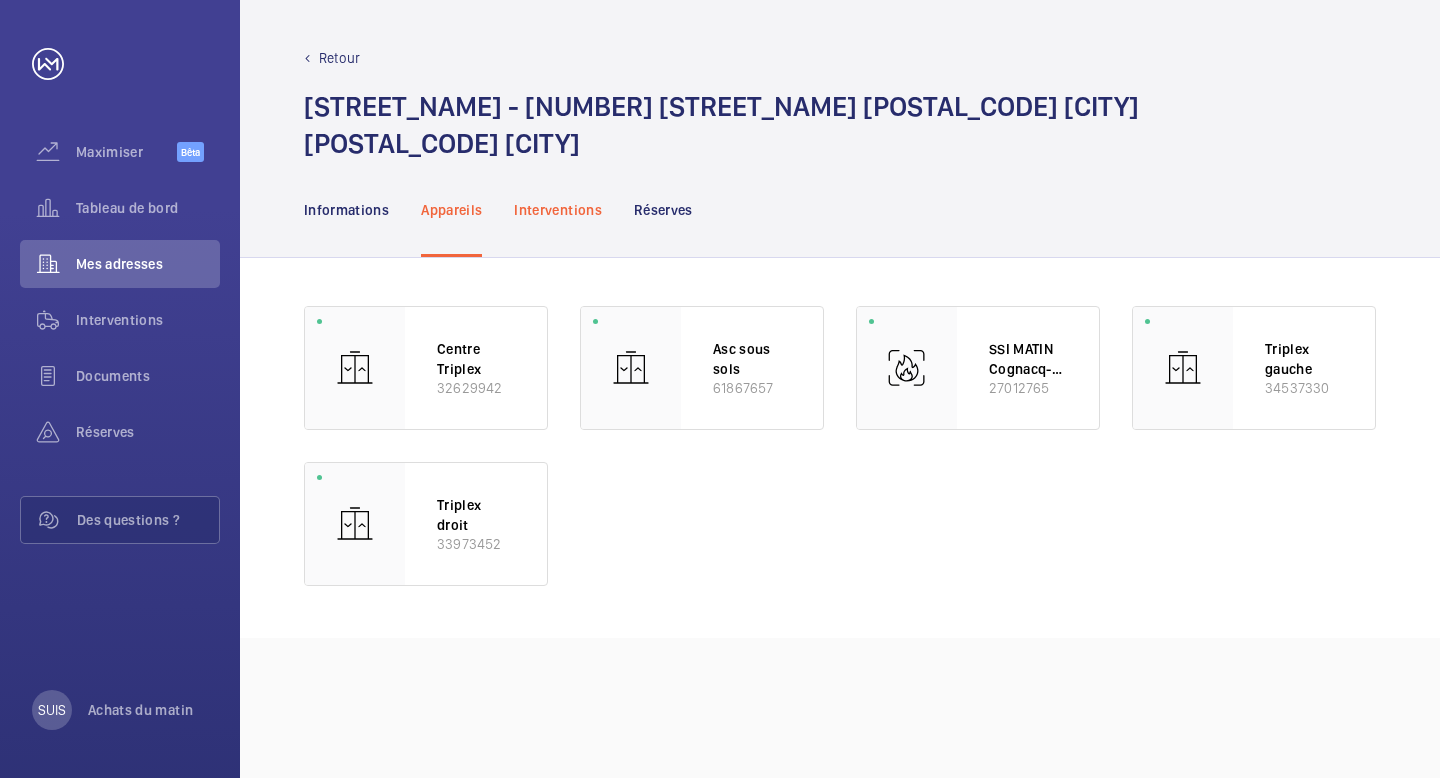 click on "Interventions" 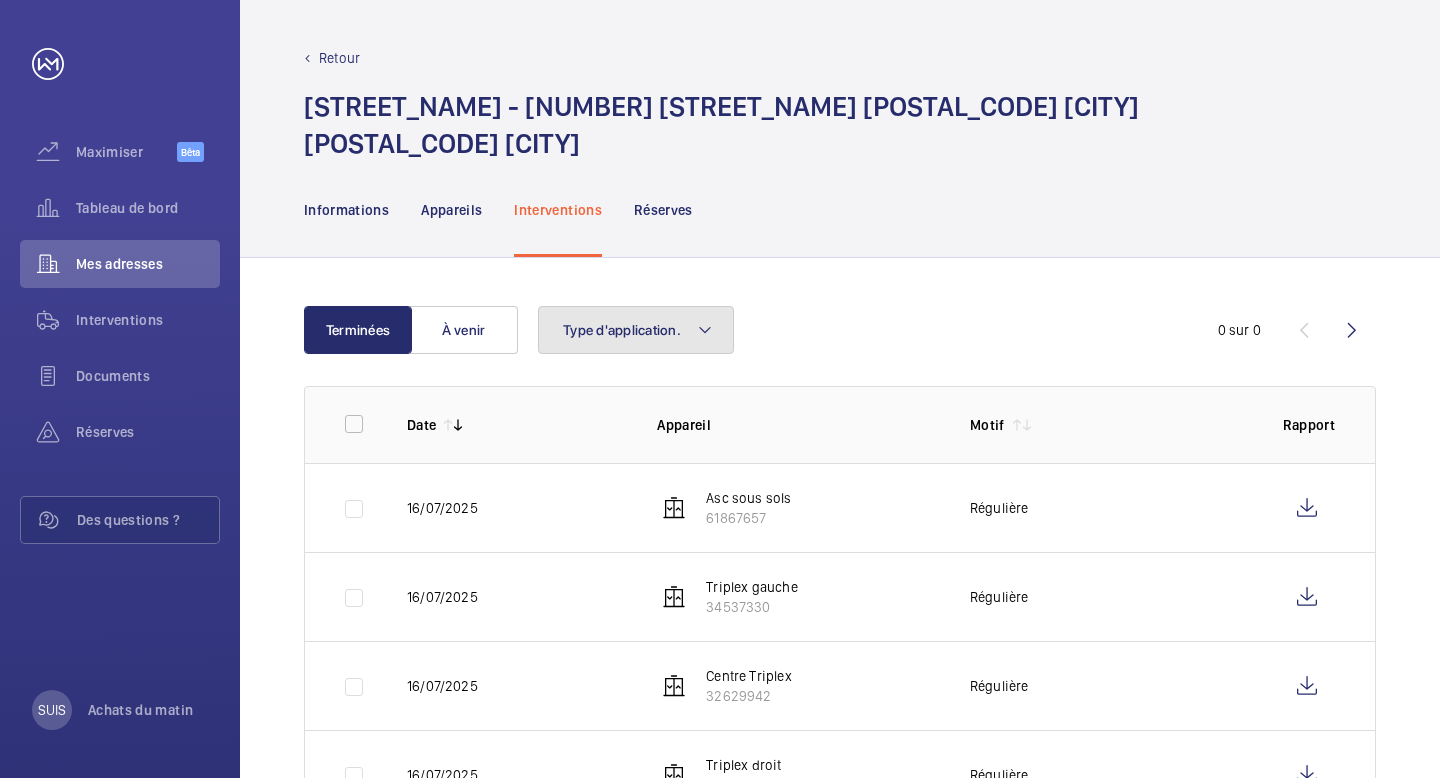 click on "Type d'application." 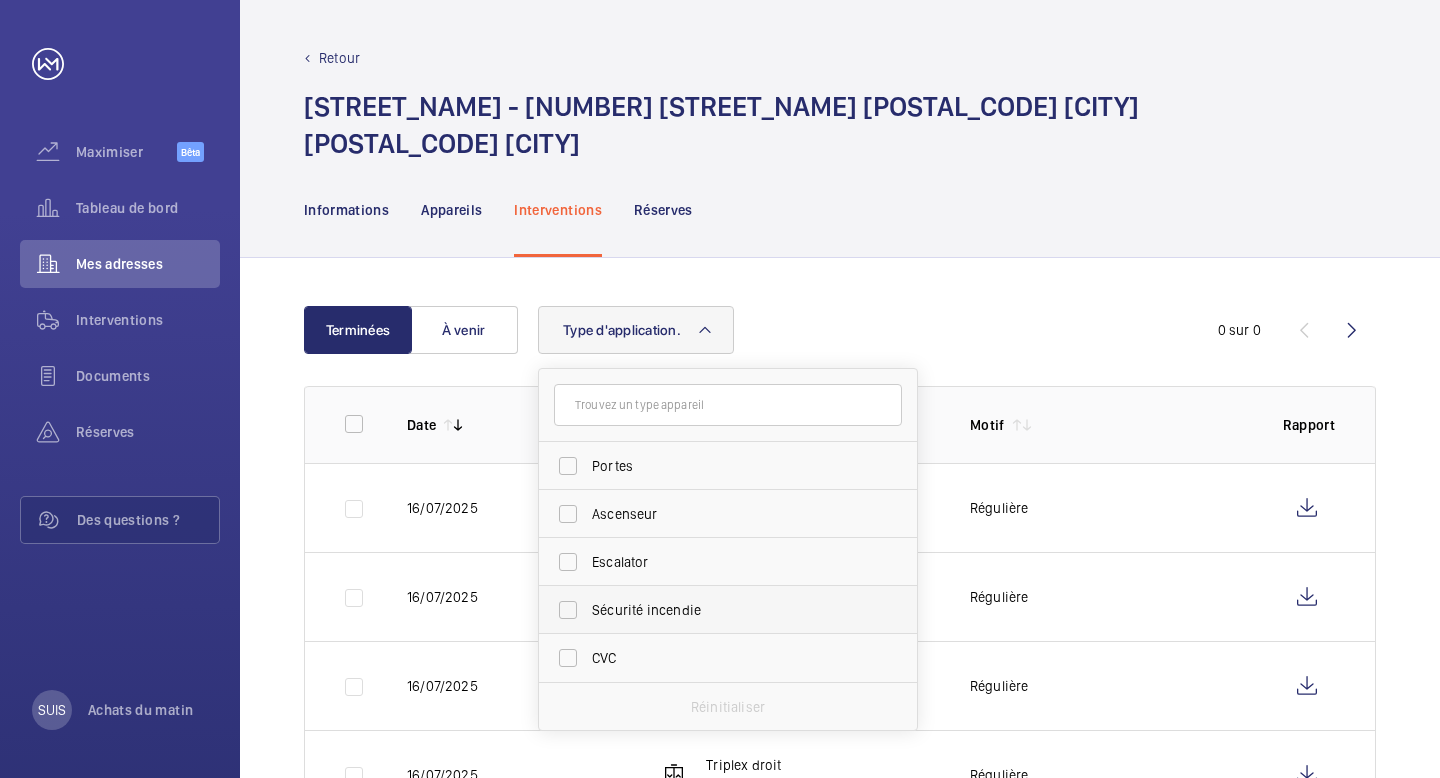 click on "Sécurité incendie" at bounding box center [713, 610] 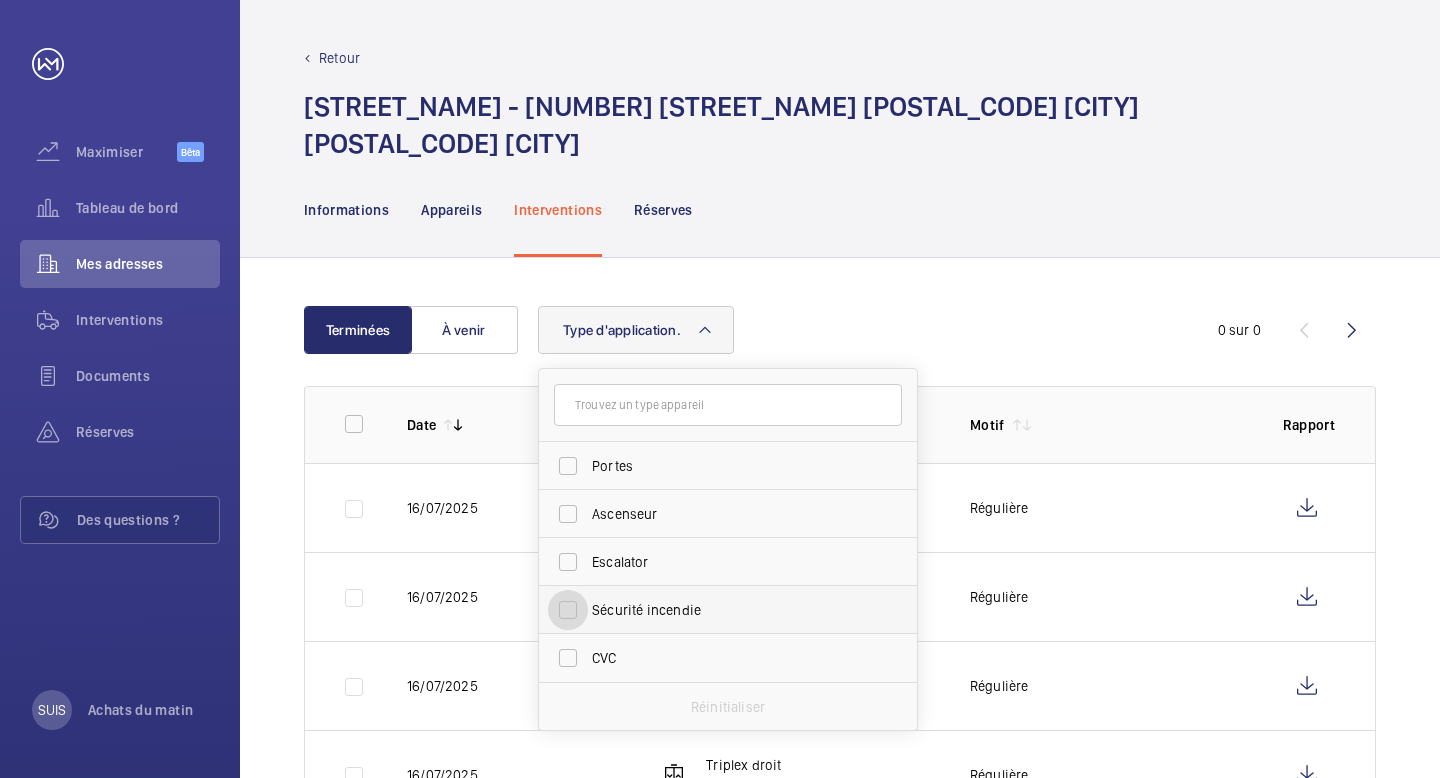 click on "Sécurité incendie" at bounding box center (568, 610) 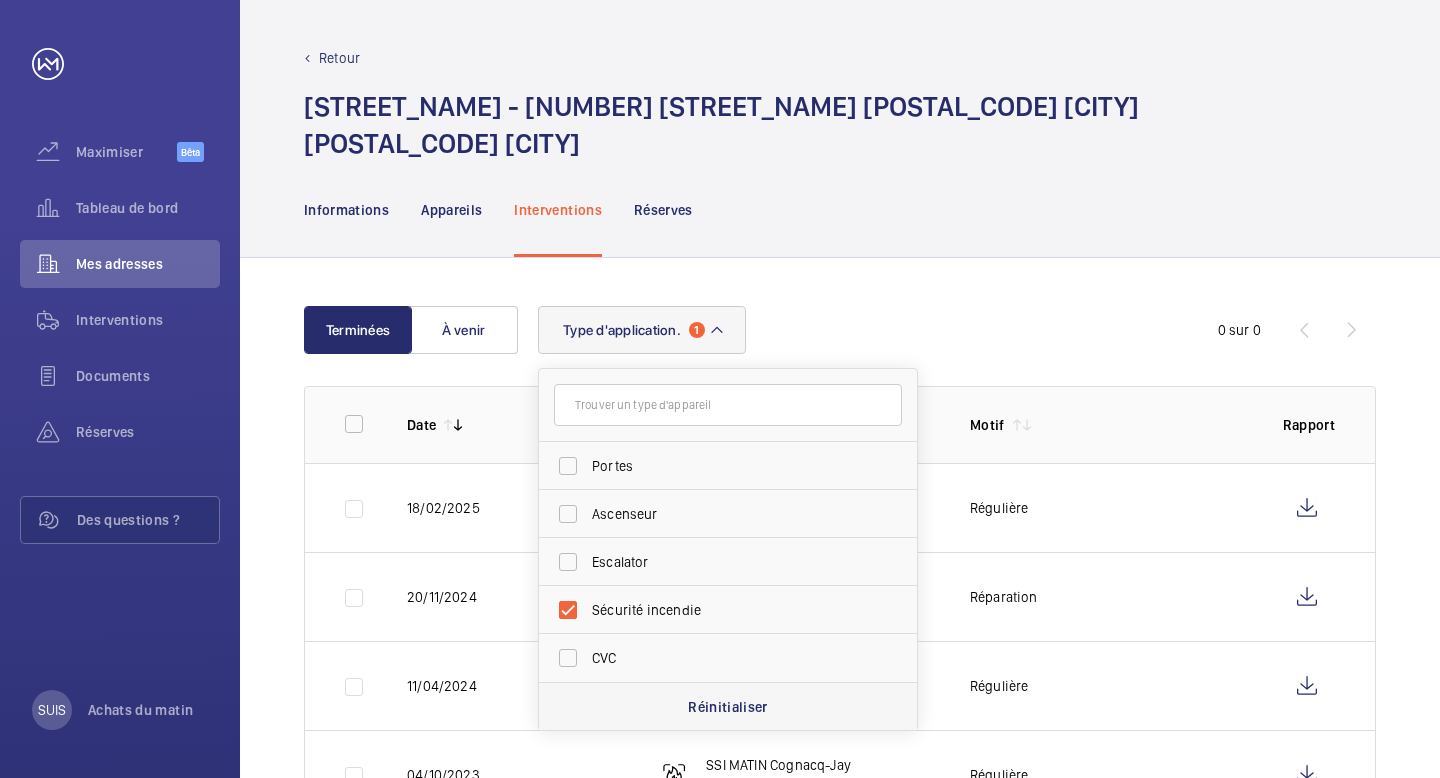 click on "Réinitialiser" 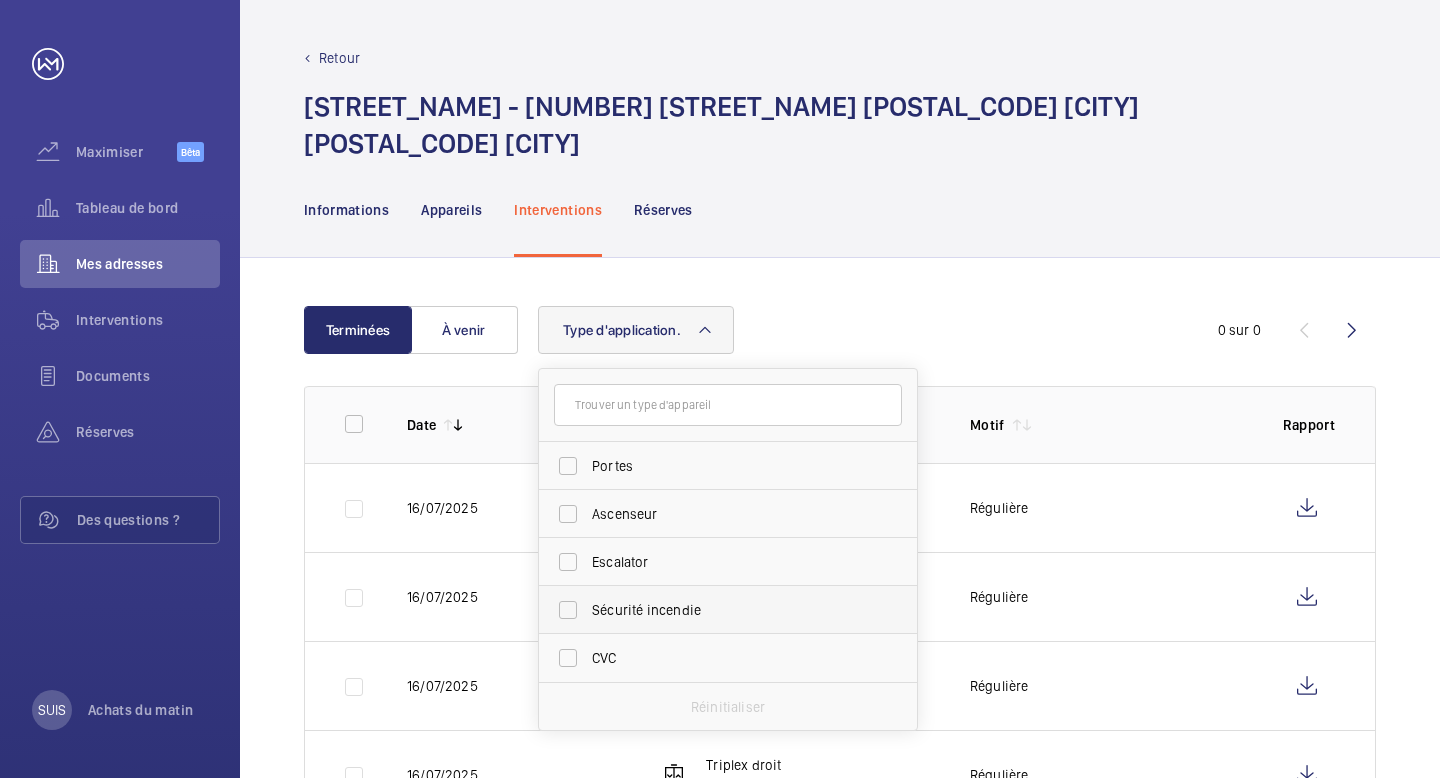 click on "Sécurité incendie" at bounding box center [729, 610] 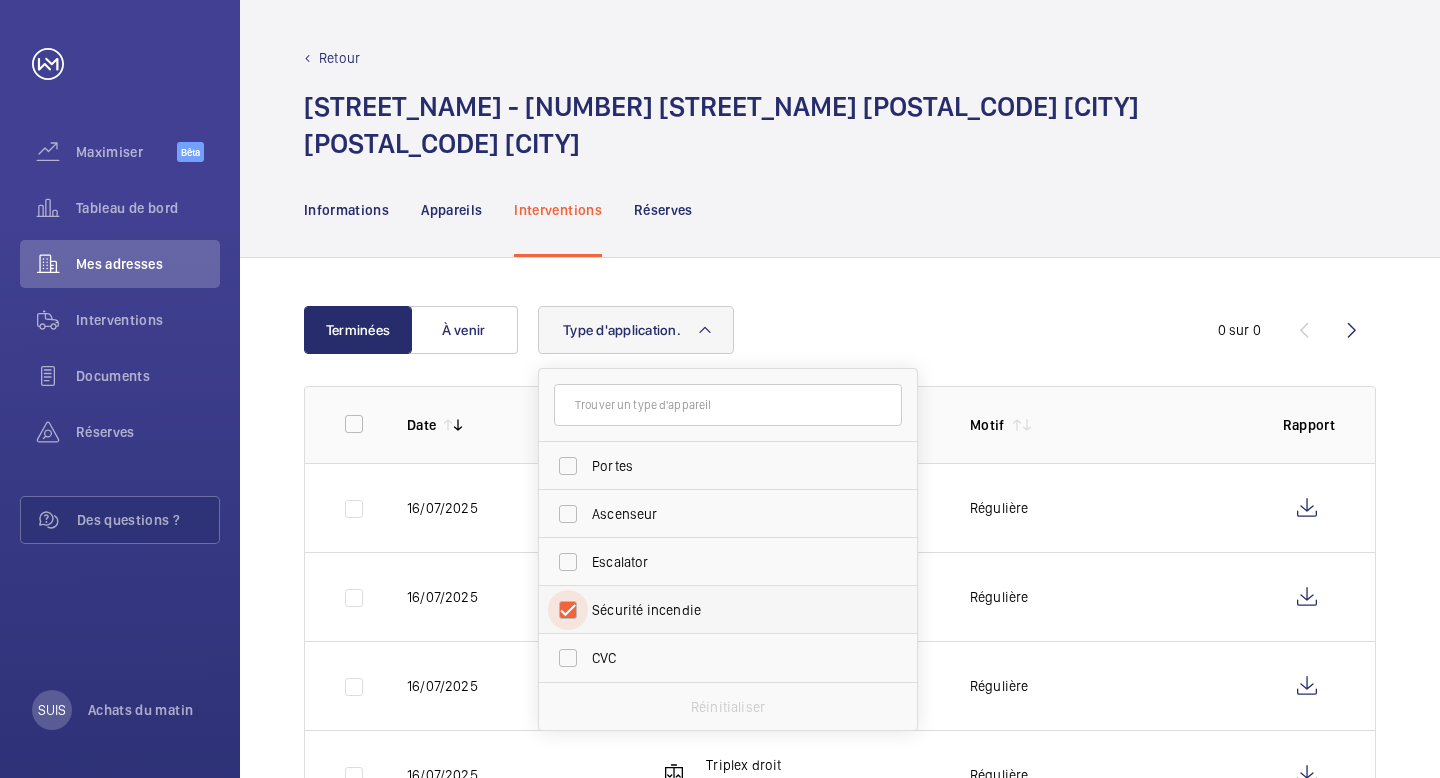 checkbox on "true" 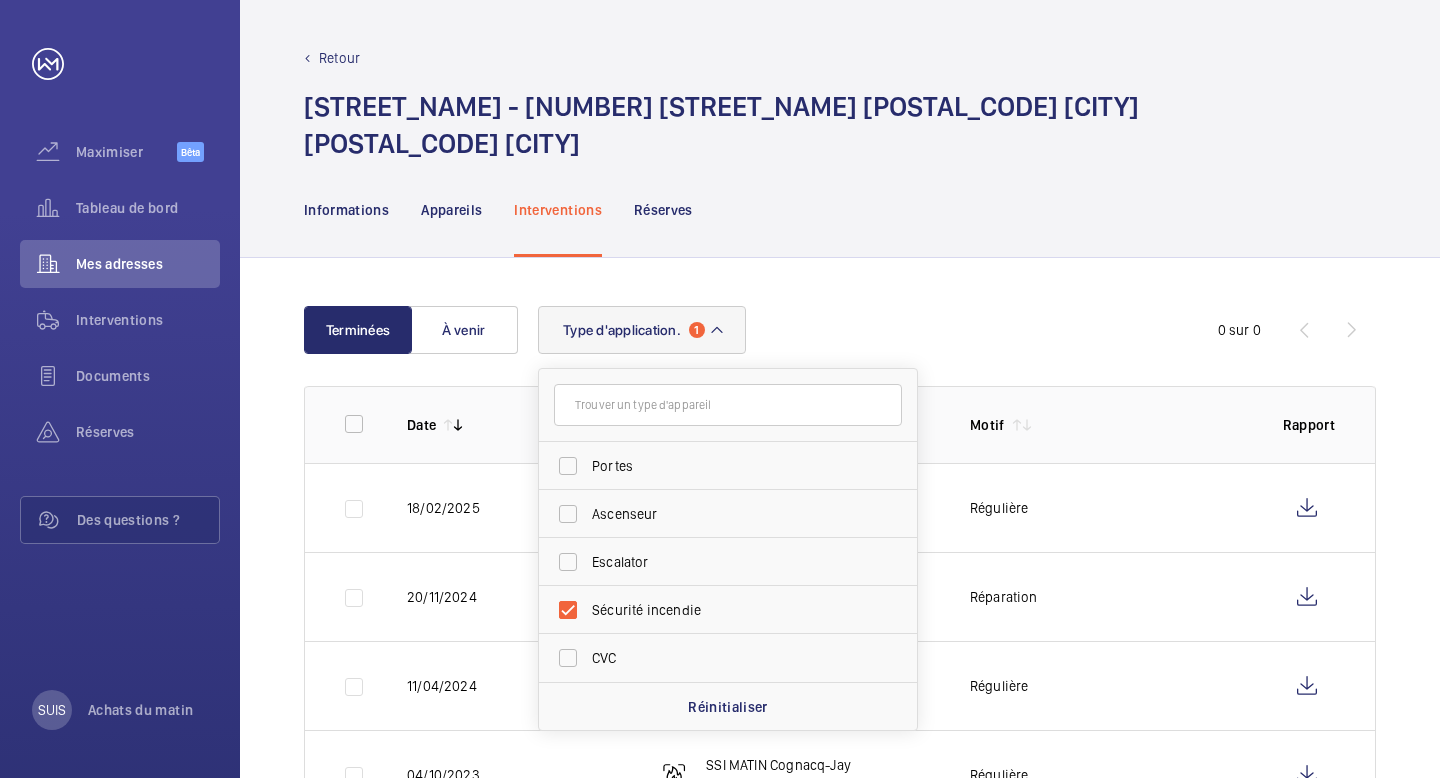 click on "Terminées À venir Type d'application. 1 Portes Ascenseur Escalator Sécurité incendie CVC Réinitialiser 0 sur 0 Date Appareil Motif Rapport 18/02/2025 SSI MATIN Cognacq-Jay 27012765 Régulière 20/11/2024 SSI MATIN Cognacq-Jay 27012765 Réparation 11/04/2024 SSI MATIN Cognacq-Jay 27012765 Régulière 04/10/2023 SSI MATIN Cognacq-Jay 27012765 Régulière 24/11/2022 SSI MATIN Cognacq-Jay 27012765 Régulière" 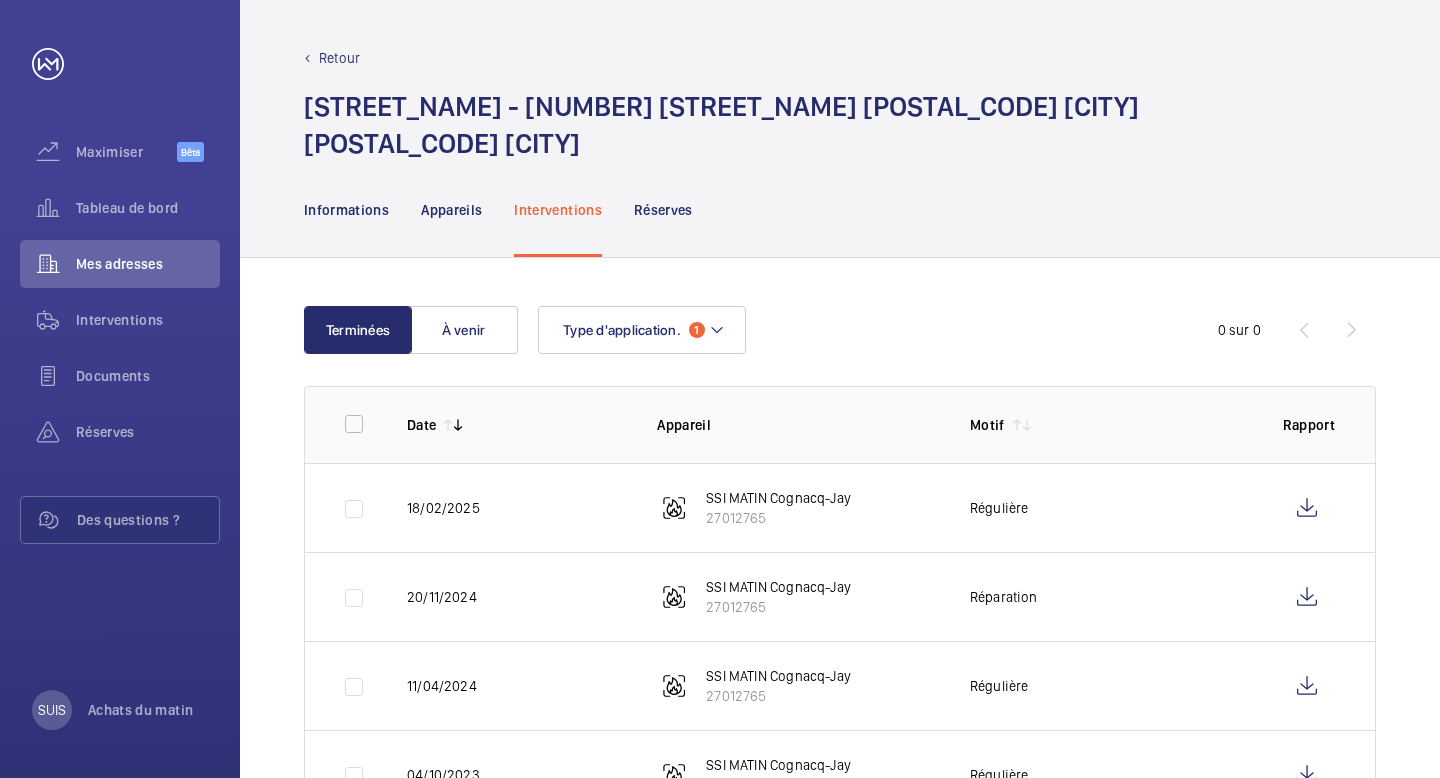 scroll, scrollTop: 179, scrollLeft: 0, axis: vertical 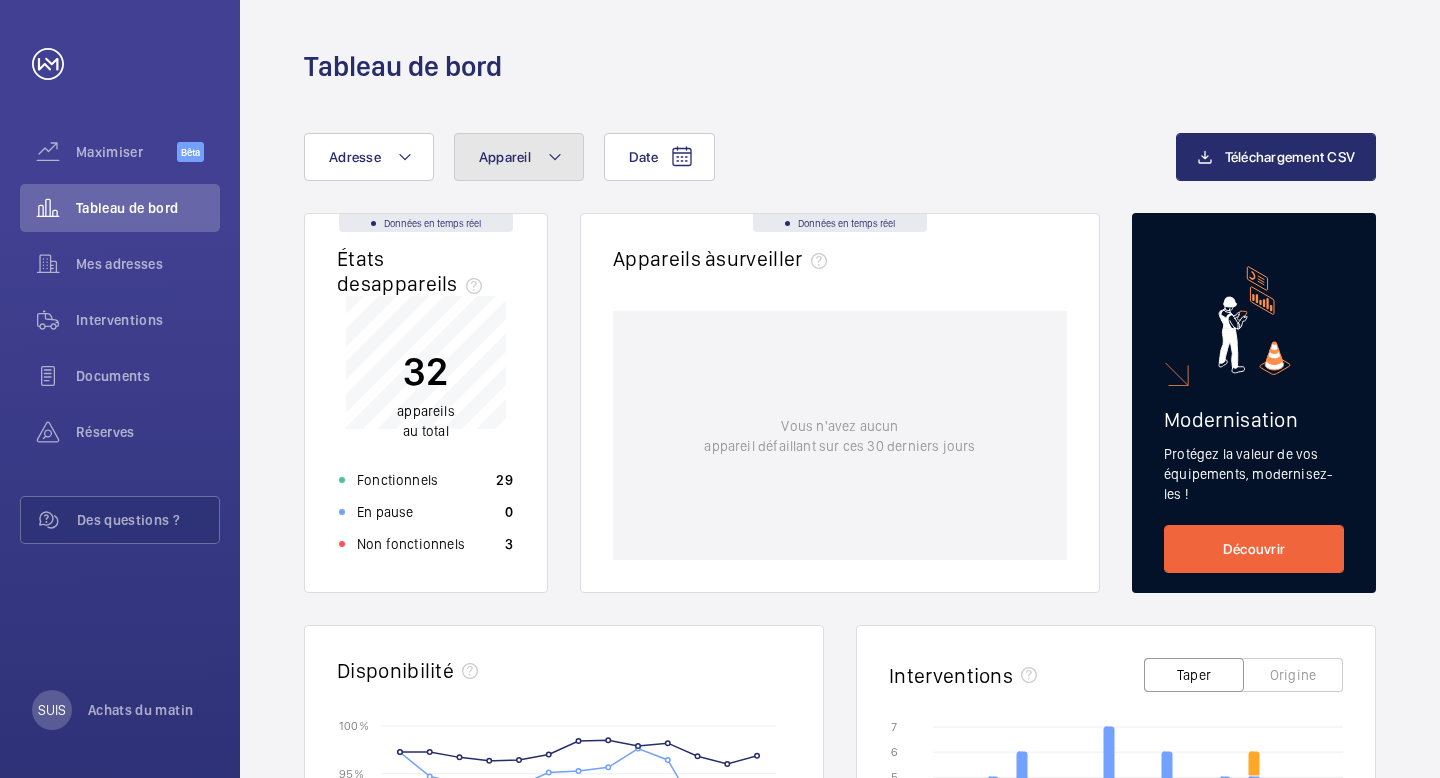 click on "Appareil" 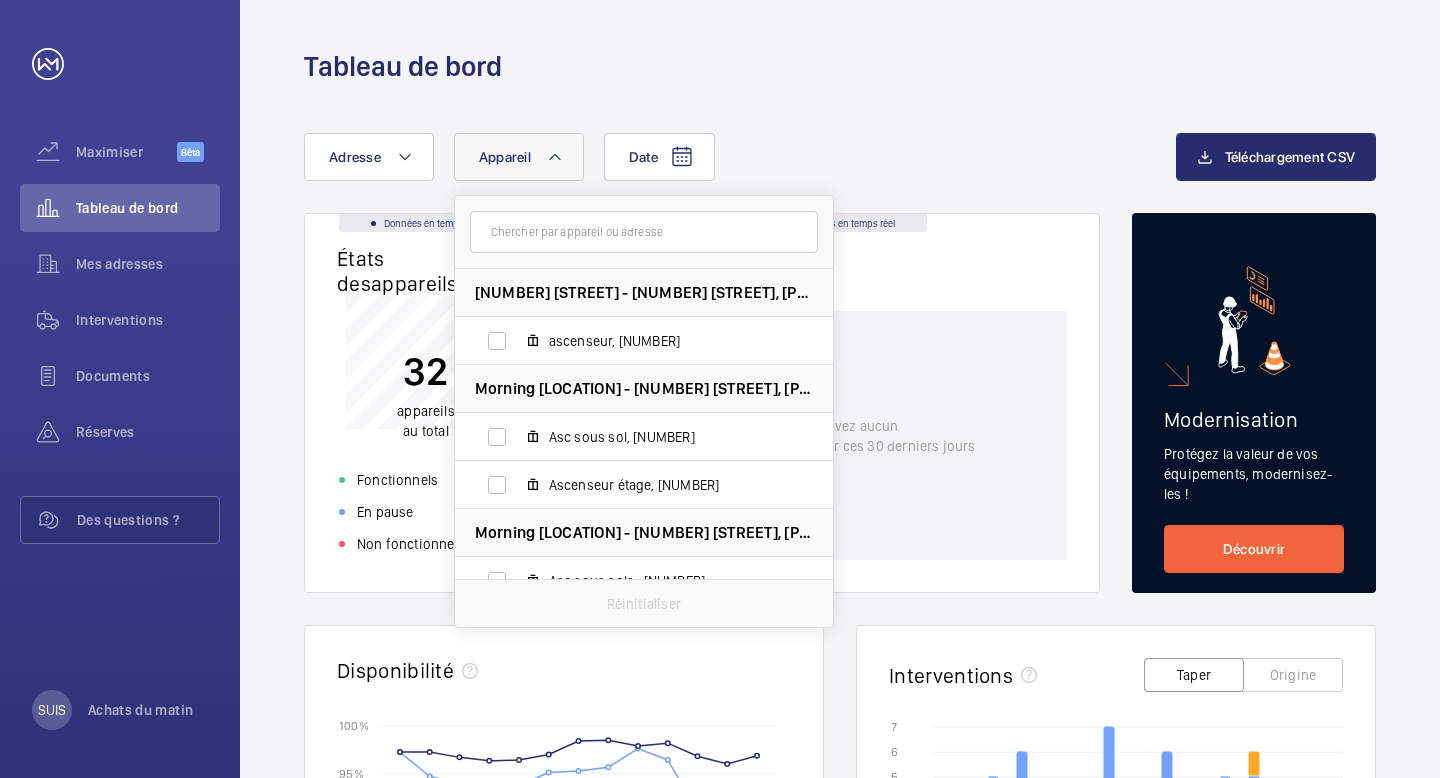 click on "Appareil" 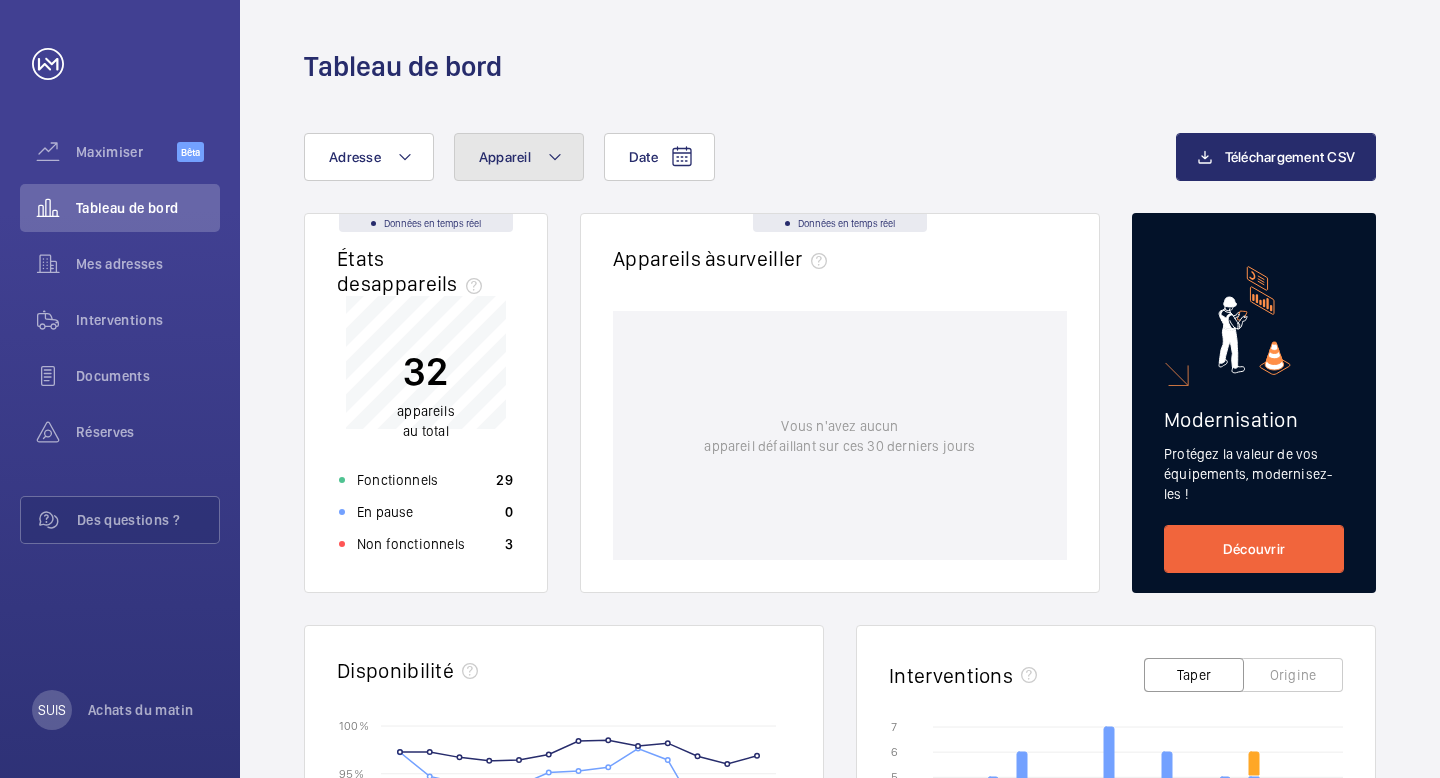 click on "Appareil" 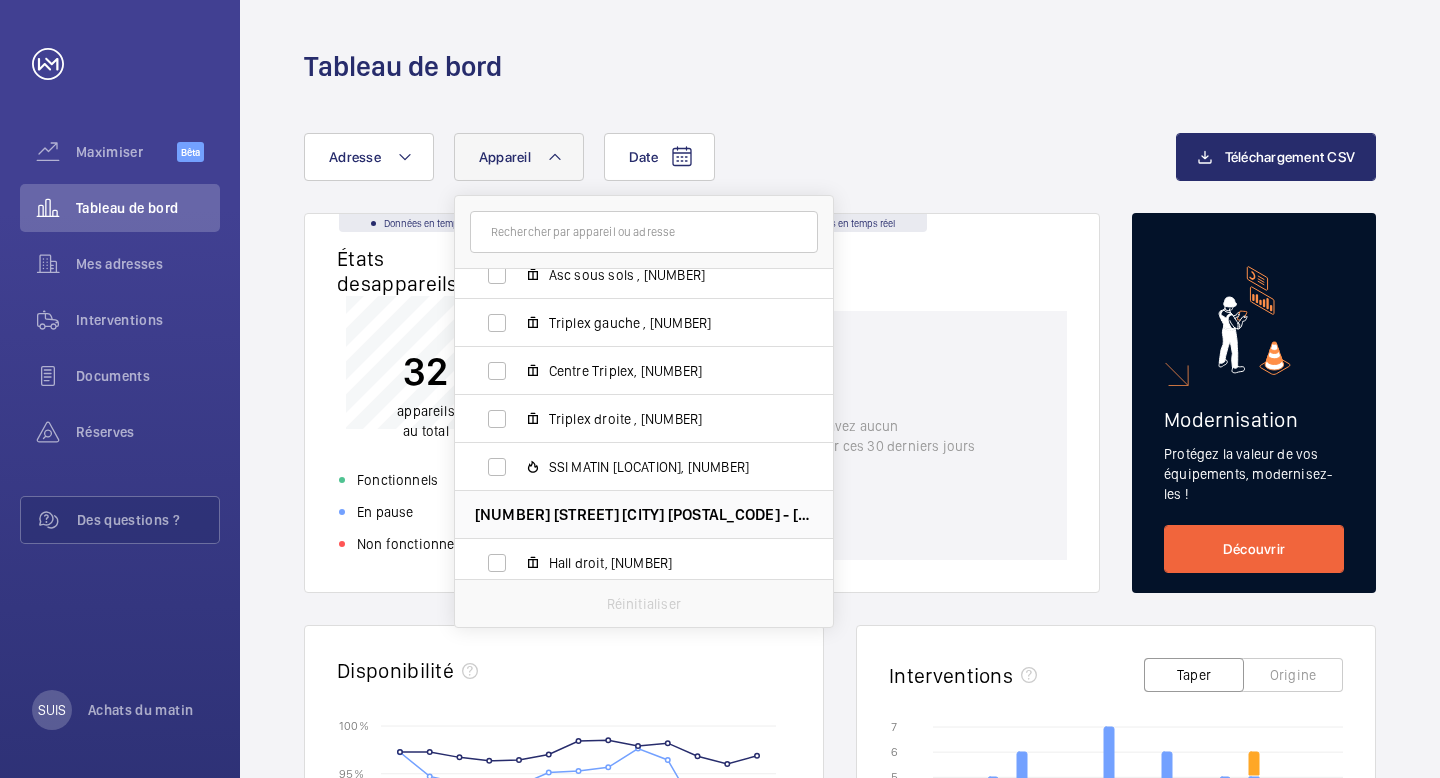 scroll, scrollTop: 311, scrollLeft: 0, axis: vertical 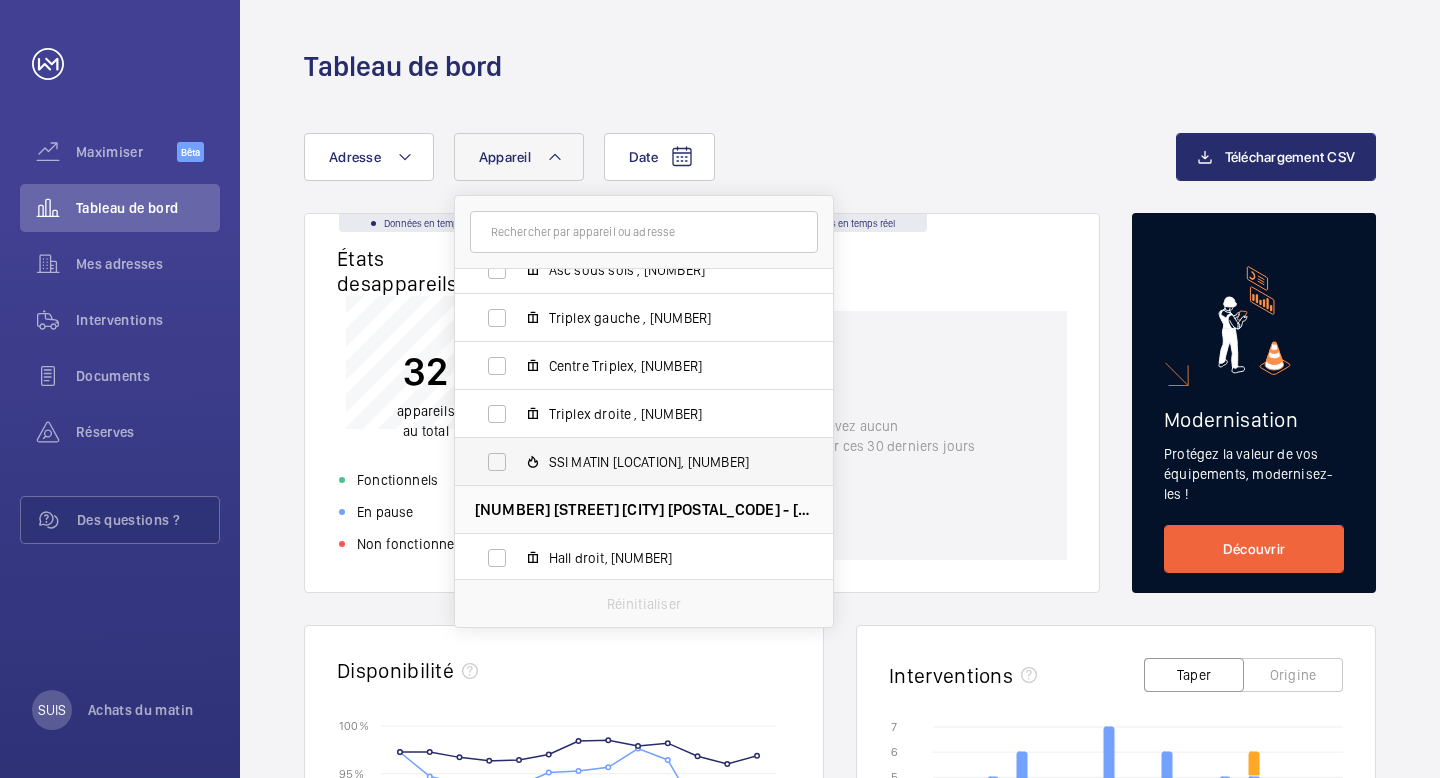 click on "SSI MATIN [LOCATION], [NUMBER]" at bounding box center [628, 462] 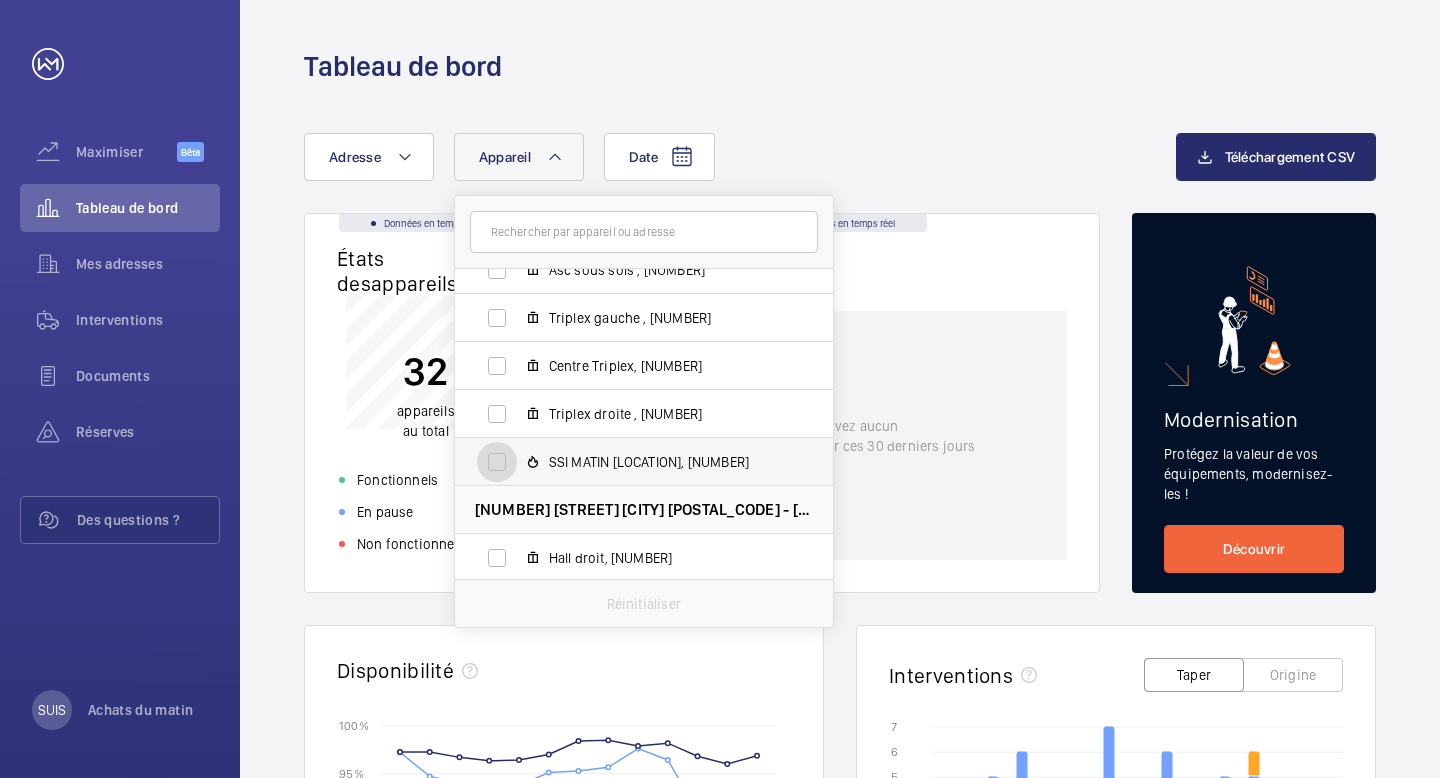 click on "SSI MATIN [LOCATION], [NUMBER]" at bounding box center (497, 462) 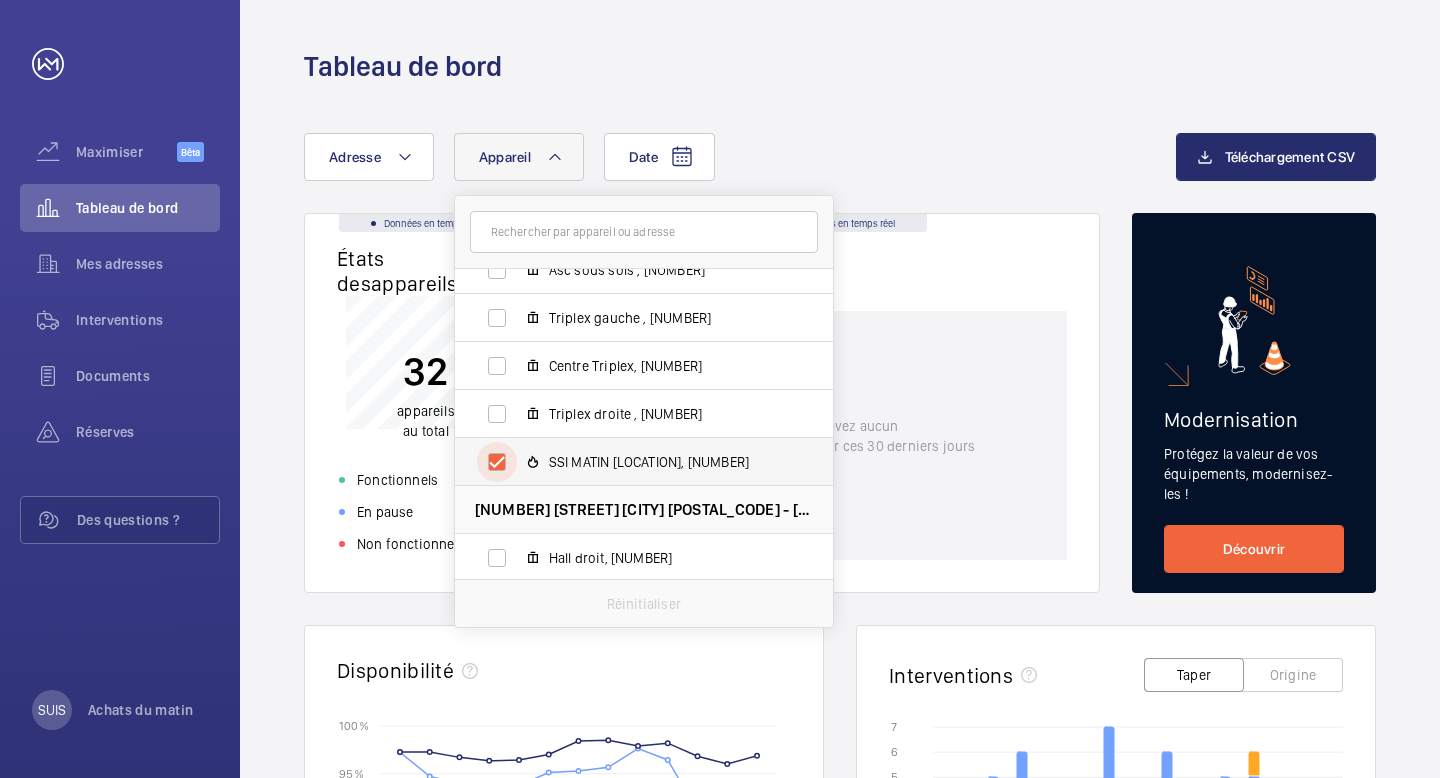 checkbox on "true" 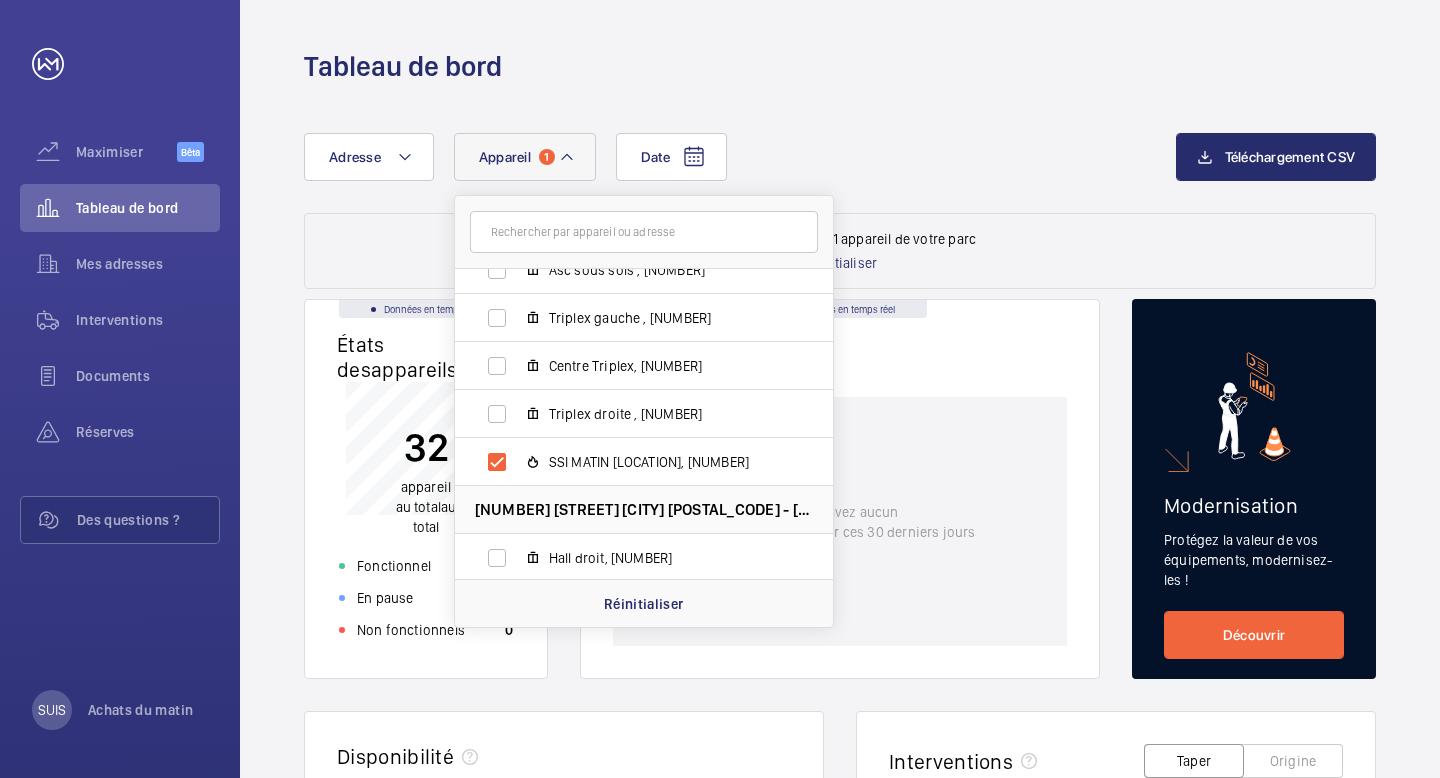 click on "Date Adresse Appareil 1 [NUMBER] [STREET] - [NUMBER] [STREET], [POSTAL_CODE] [CITY], [POSTAL_CODE] [CITY] ascenseur, [NUMBER] Morning [LOCATION] - [NUMBER] [STREET], [POSTAL_CODE] [CITY] Asc sous sol, [NUMBER] Ascenseur étage, [NUMBER] Morning [LOCATION] - [NUMBER] [STREET], [POSTAL_CODE] [CITY] Asc sous sols , [NUMBER] Triplex gauche , [NUMBER] Centre Triplex, [NUMBER] Triplex droite , [NUMBER] SSI MATIN [LOCATION], [NUMBER] [NUMBER] [STREET] [CITY] [POSTAL_CODE] - [NUMBER] [STREET], [POSTAL_CODE] [CITY] Hall droit, [NUMBER] Hall Gauche, [NUMBER] Morning [LOCATION] - [NUMBER] [STREET], [POSTAL_CODE] [CITY] Hall d'entrée, [NUMBER] SSI - Morning [LOCATION] - [NUMBER] [STREET], [POSTAL_CODE] [CITY] SSI Morning [LOCATION], [ID] IEAG Morning [LOCATION], [NUMBER] Morning [LOCATION] - [NUMBER] [STREET], [POSTAL_CODE] [CITY] Centrale Sprinkler, [NUMBER] Commerce à l’angle des rues [STREET] et [STREET], [NUMBER] SSI Morning [LOCATION], [NUMBER] Commerce à l’angle des rues [STREET] et [STREET], [NUMBER] États des" 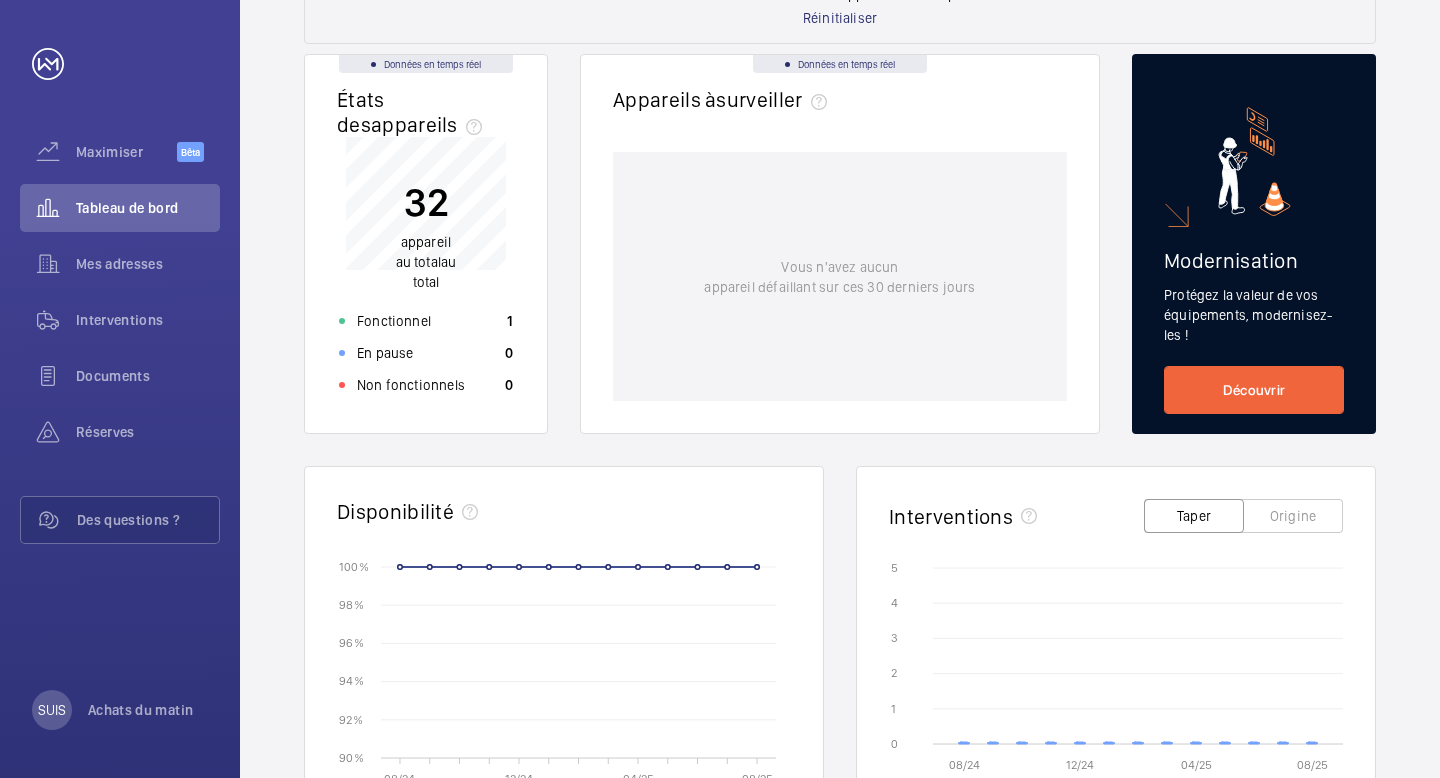 scroll, scrollTop: 0, scrollLeft: 0, axis: both 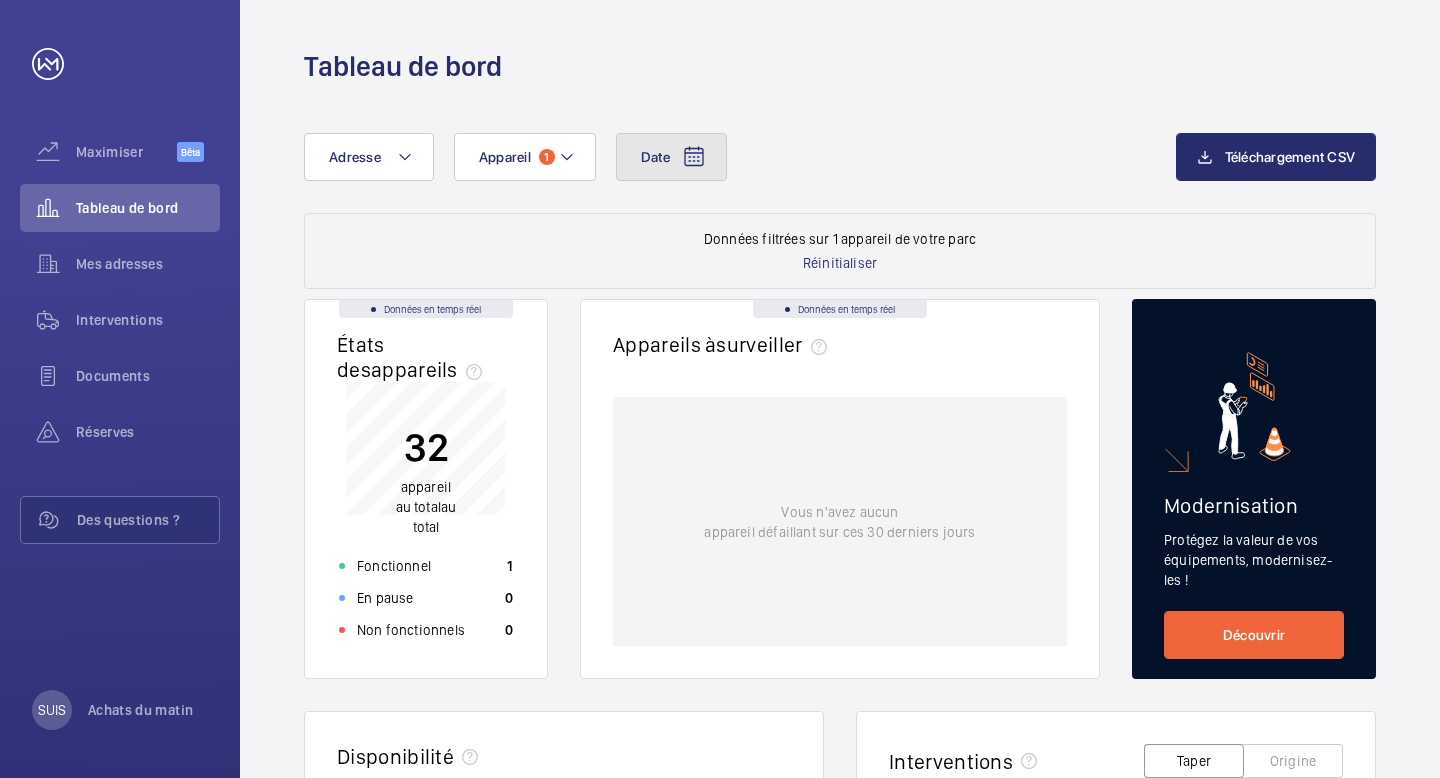 click on "Date" 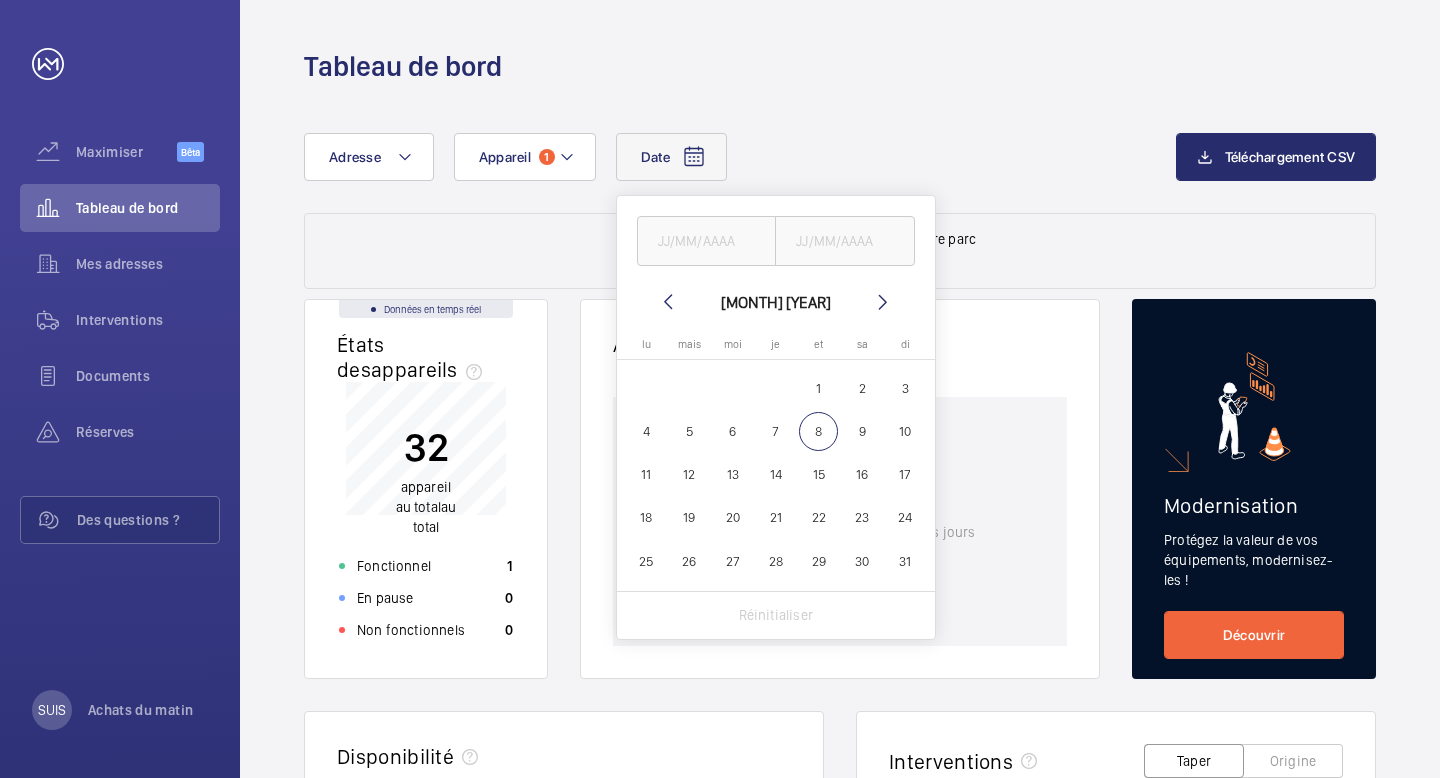click on "Date" 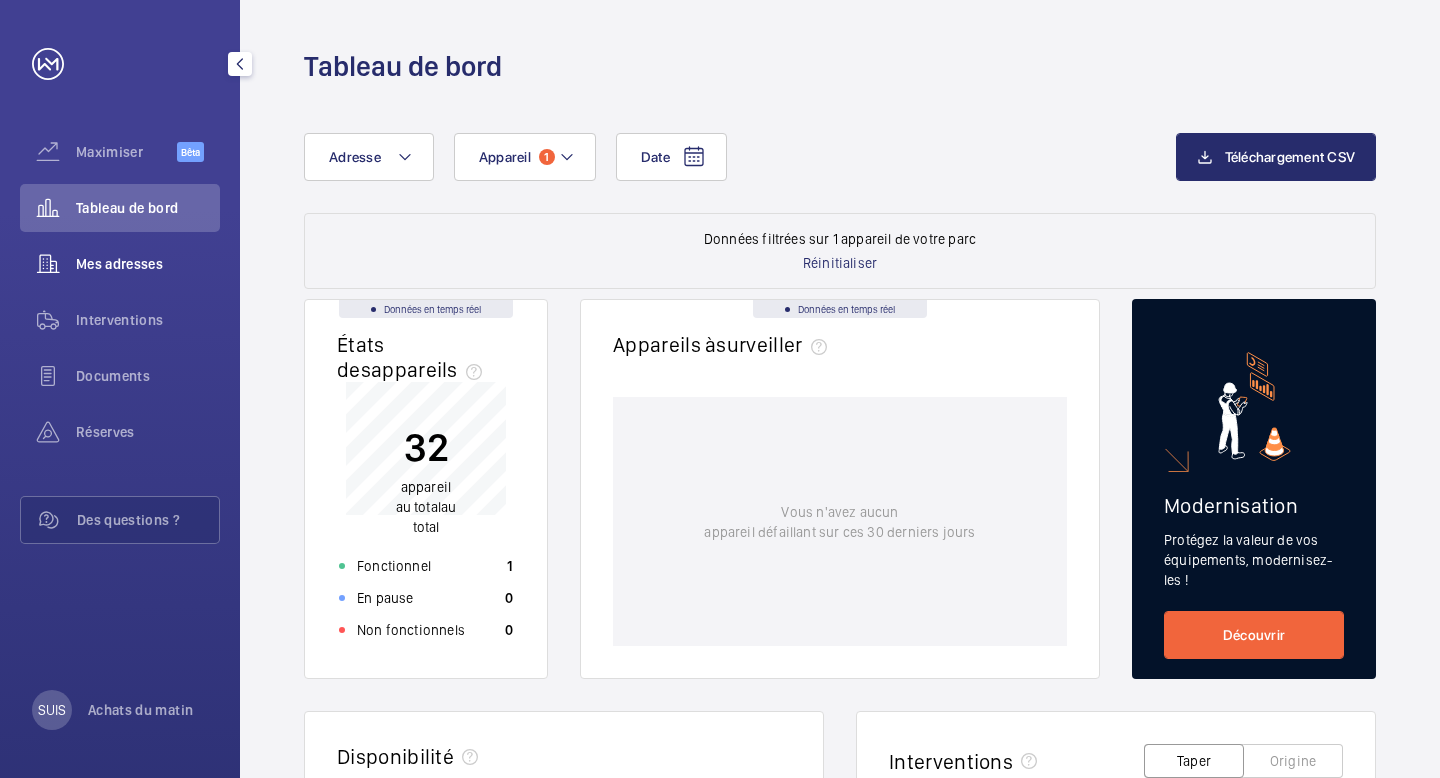 click on "Mes adresses" 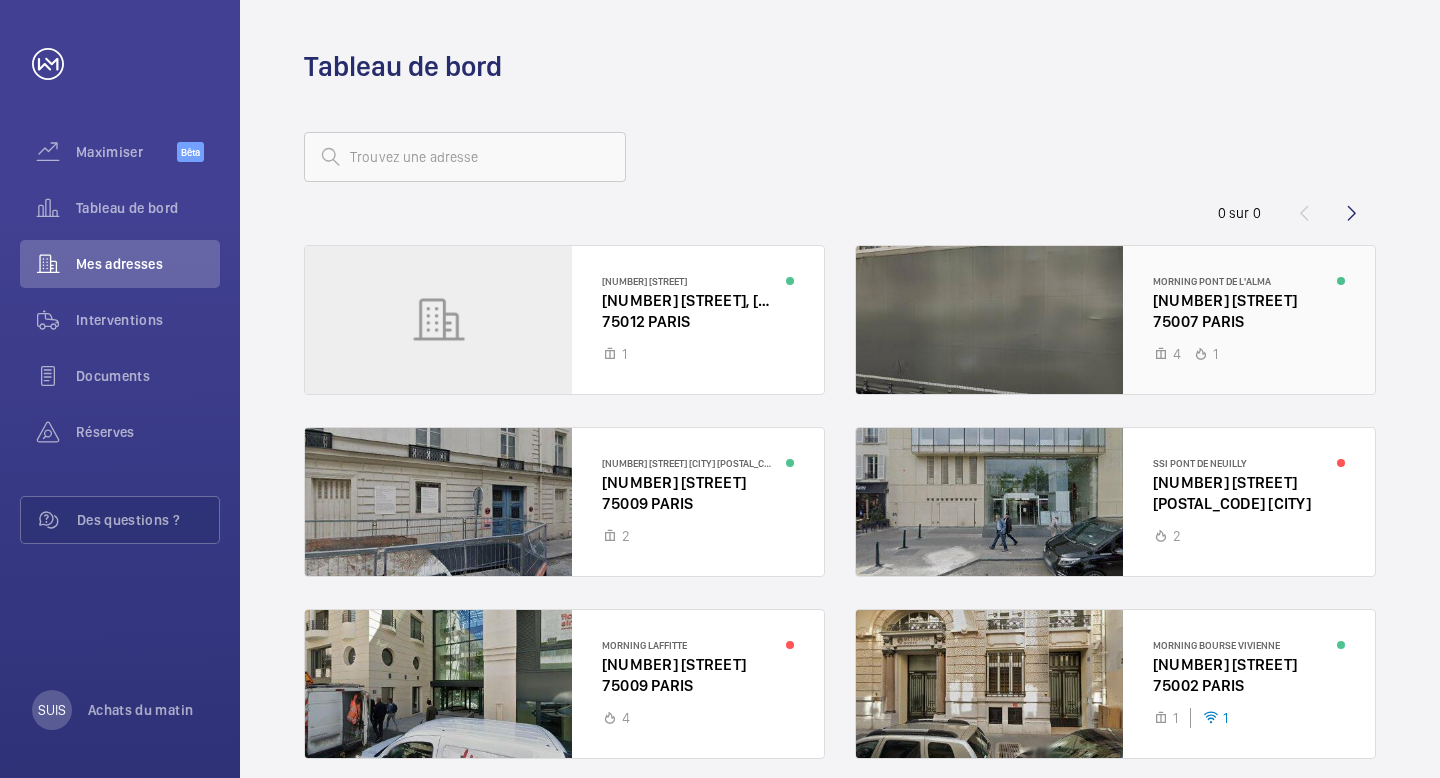 click 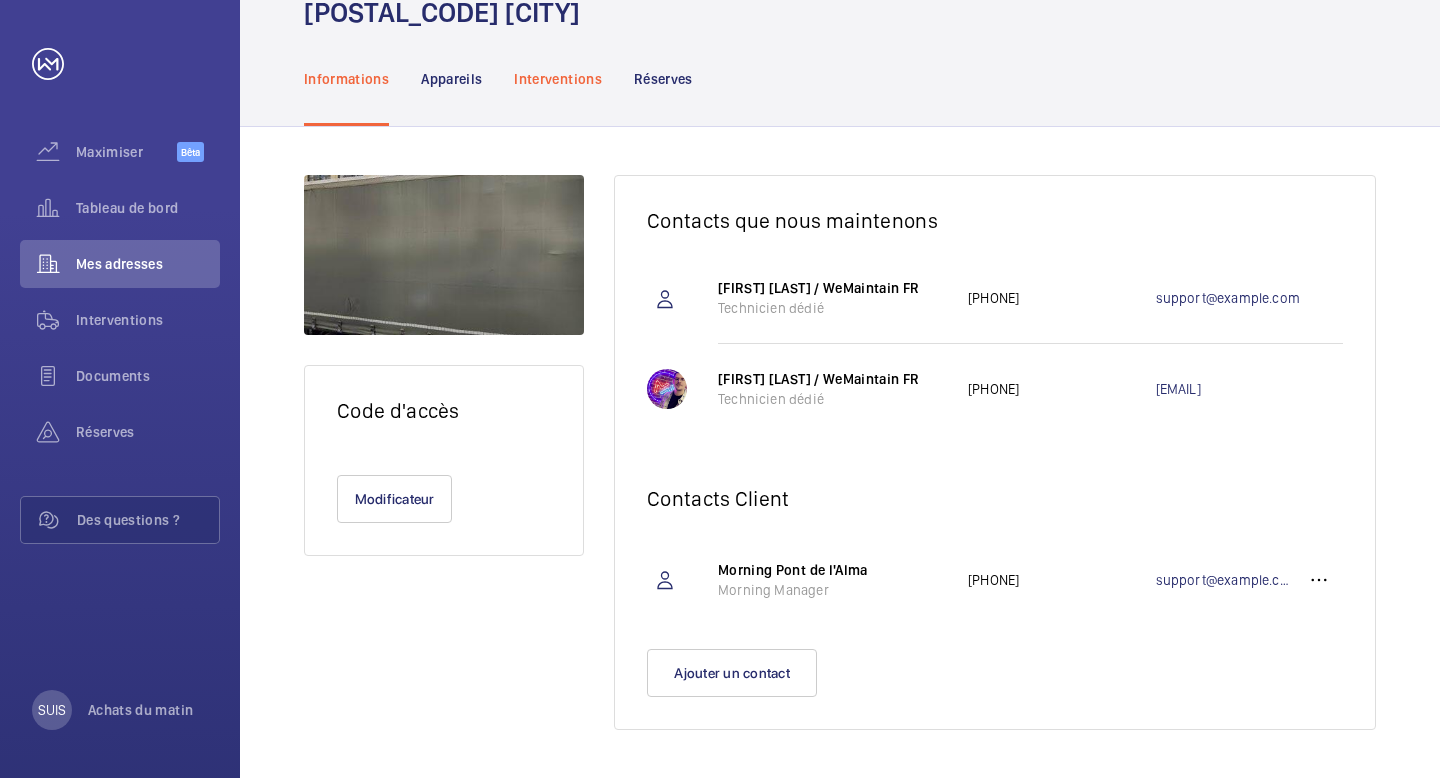 click on "Interventions" 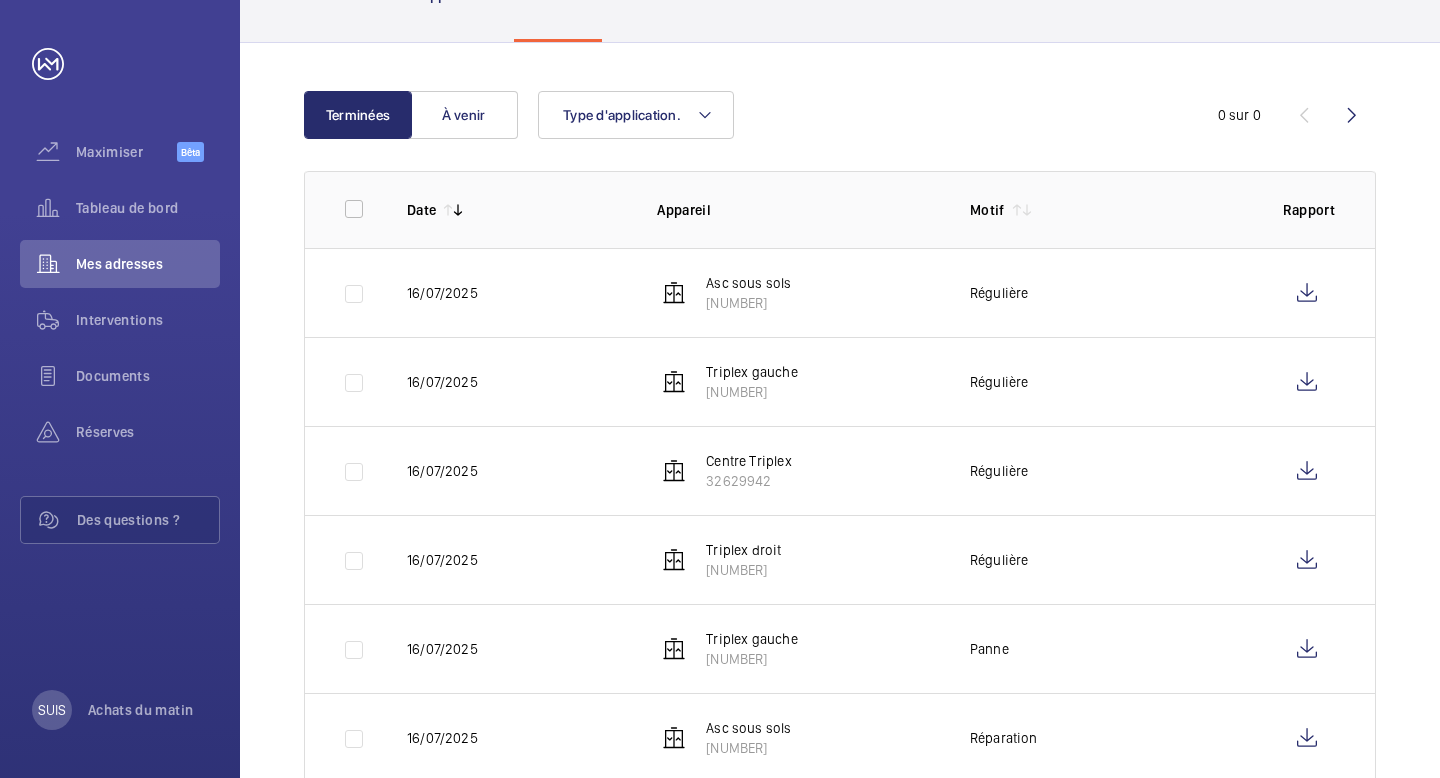scroll, scrollTop: 281, scrollLeft: 0, axis: vertical 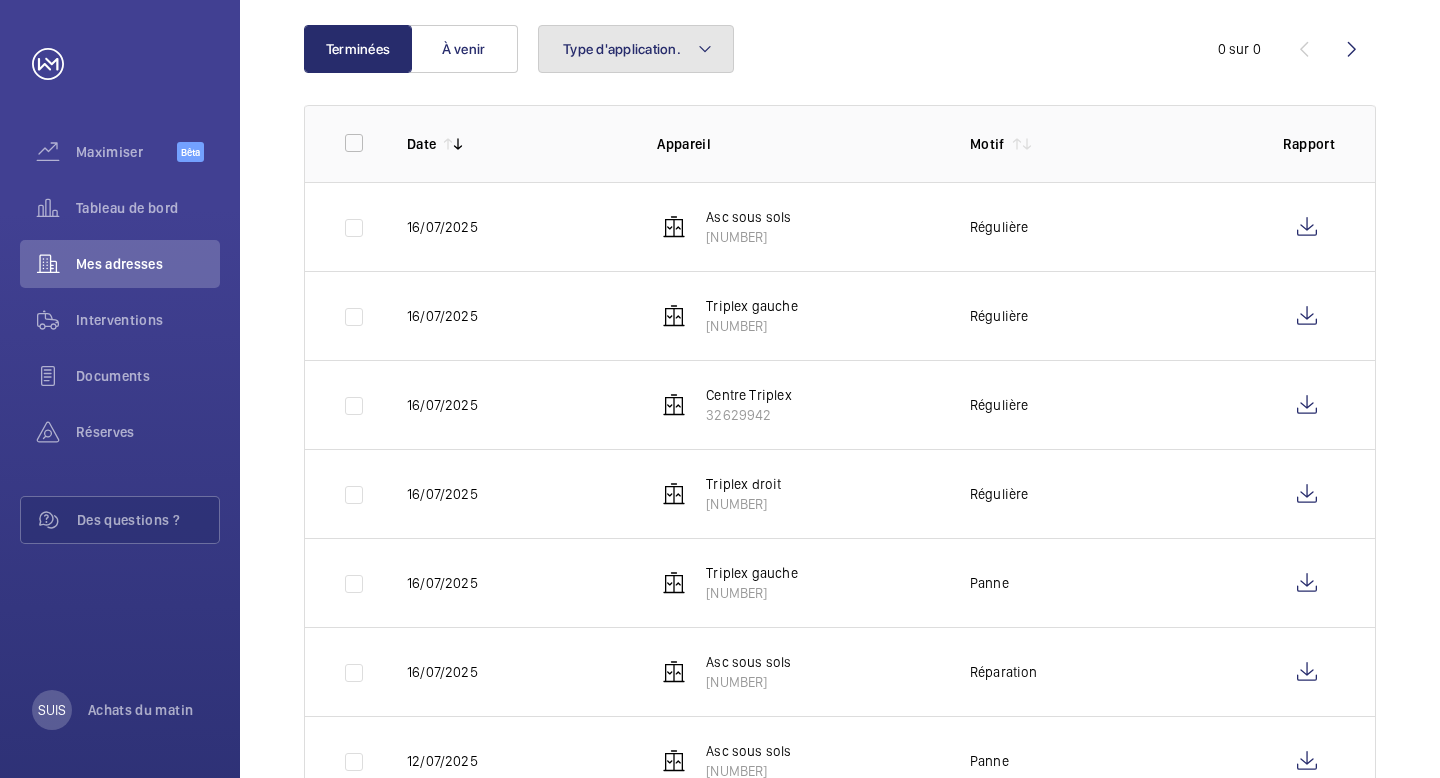 click on "Type d'application." 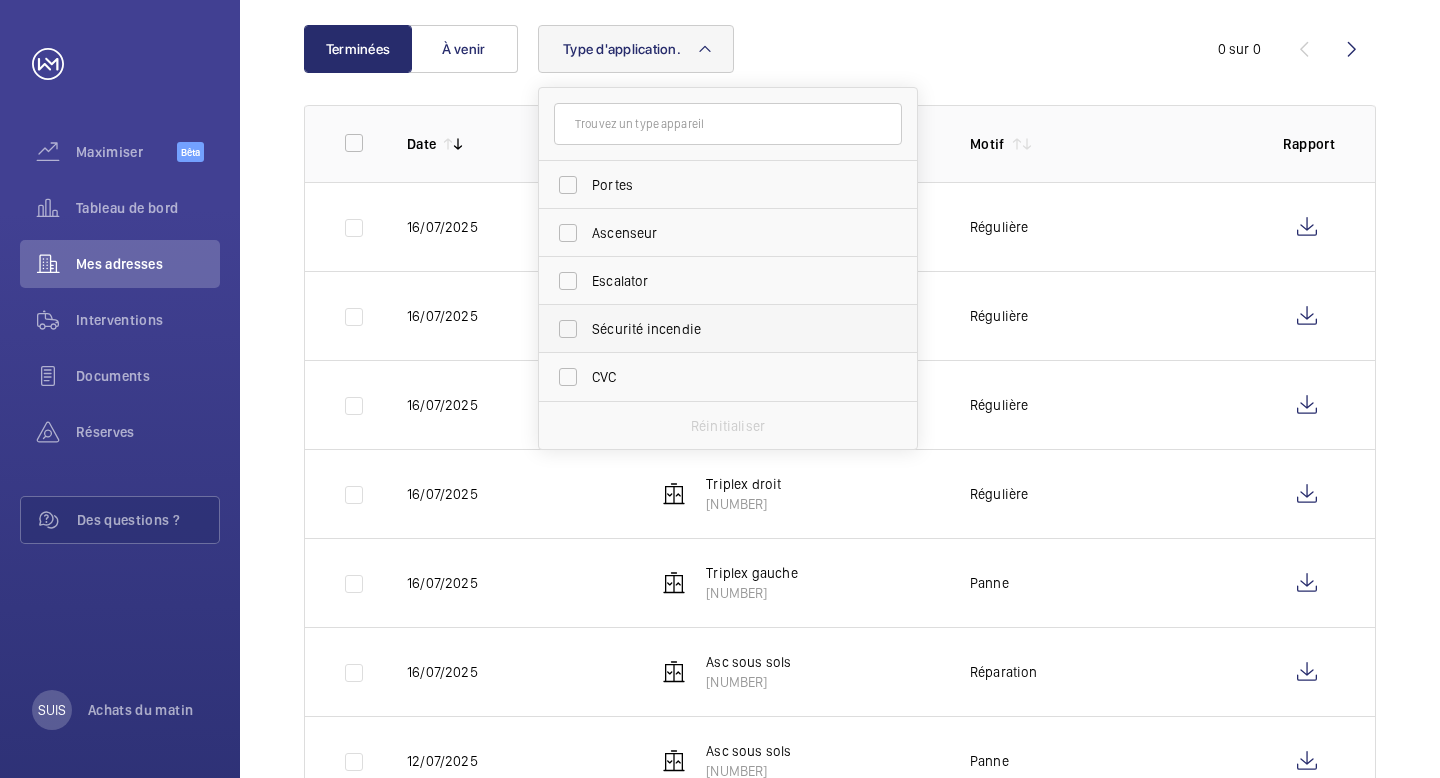 click on "Sécurité incendie" at bounding box center [729, 329] 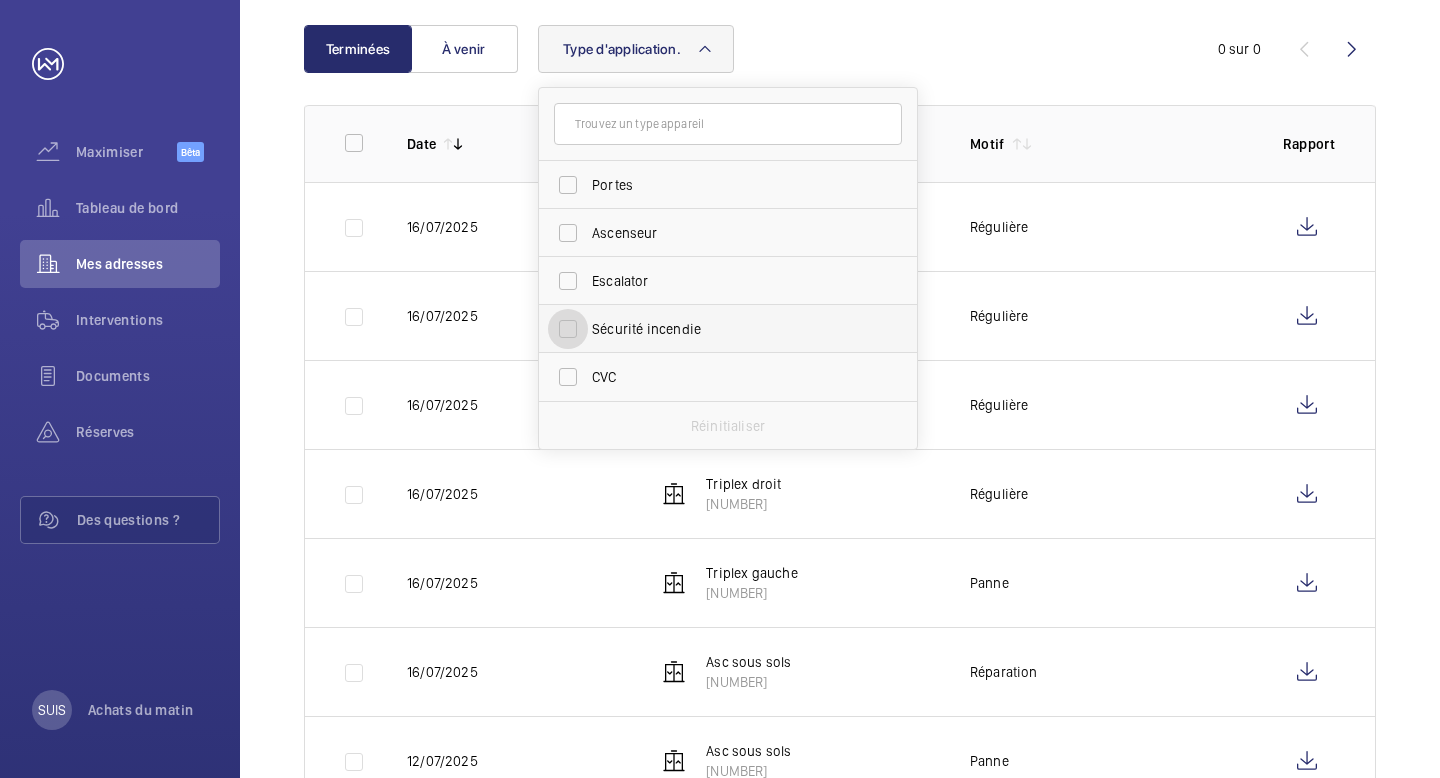 click on "Sécurité incendie" at bounding box center [568, 329] 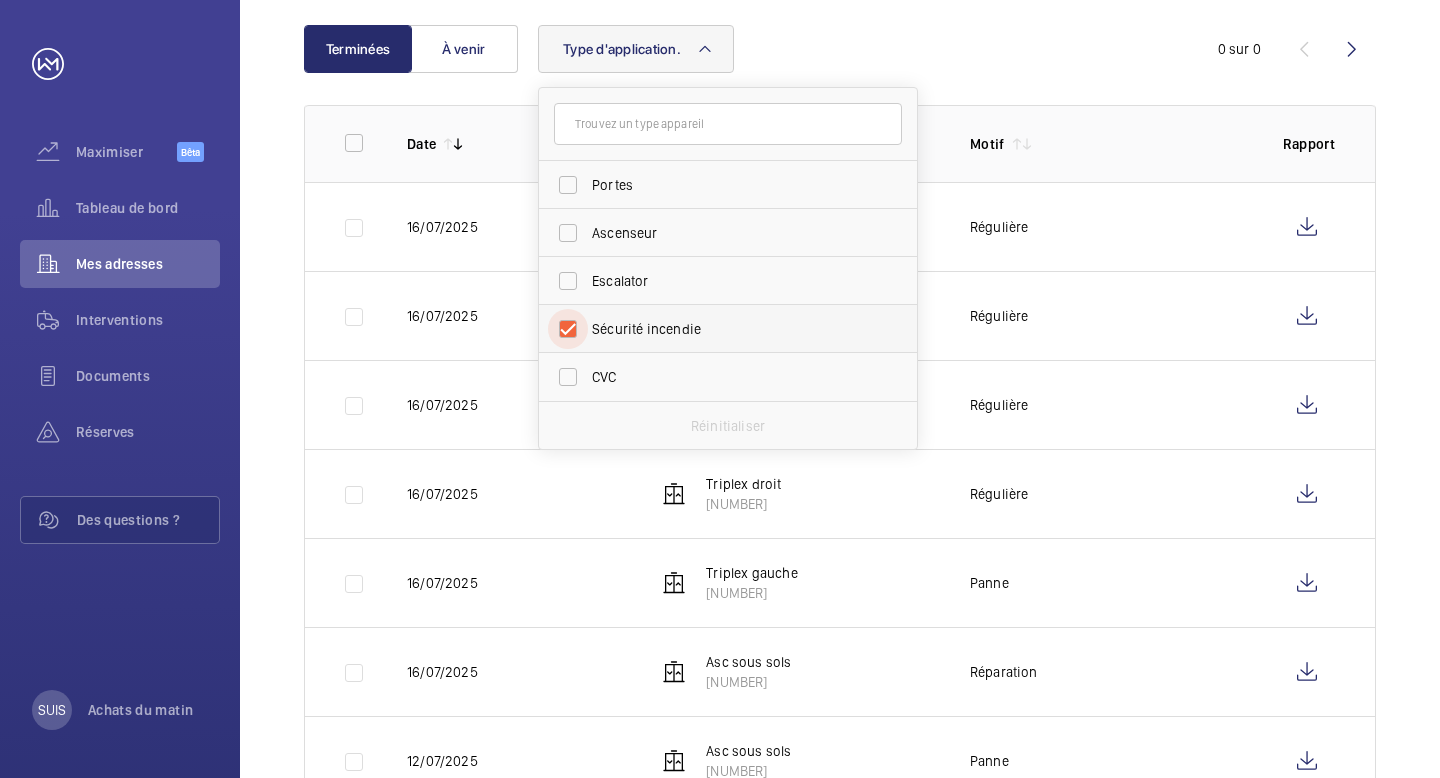 checkbox on "true" 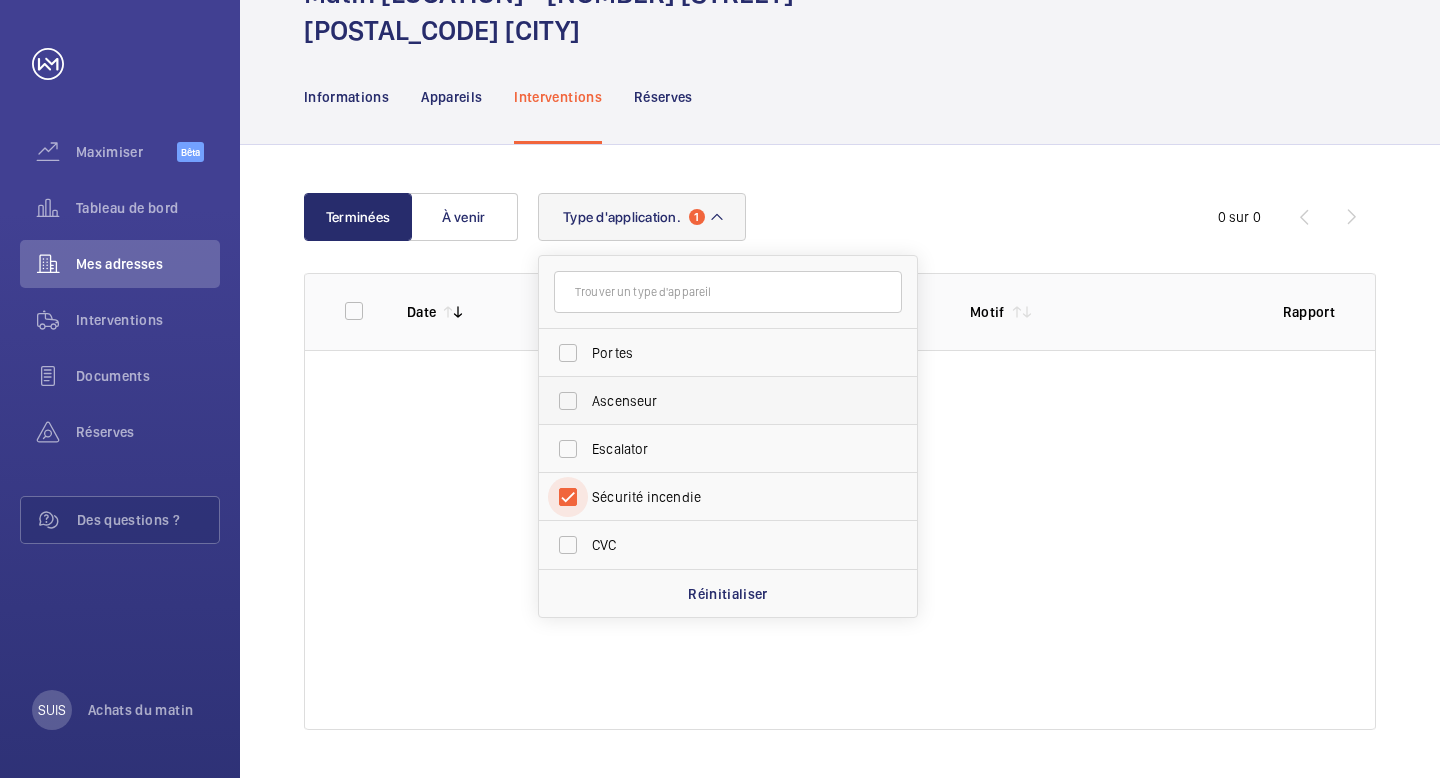 scroll, scrollTop: 179, scrollLeft: 0, axis: vertical 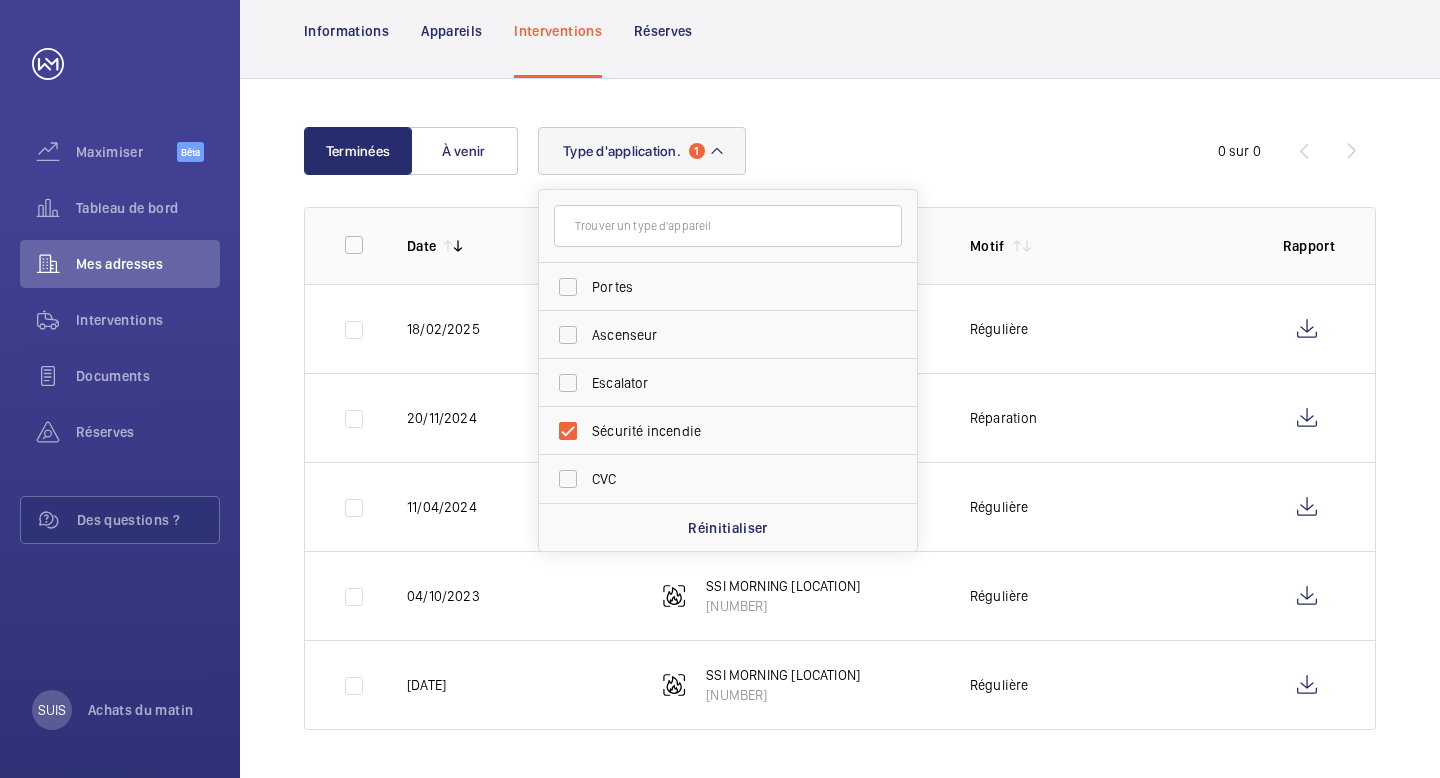 click on "Terminées À venir Type d'application. 1 Portes Ascenseur Escalator Sécurité incendie CVC Réinitialiser 0 sur 0 Date Appareil Motif Rapport [DATE]  SSI MORNING [LOCATION]   [NUMBER]   Régulière [DATE]  SSI MORNING [LOCATION]   [NUMBER]   Réparation [DATE]  SSI MORNING [LOCATION]   [NUMBER]   Régulière [DATE]  SSI MORNING [LOCATION]   [NUMBER]   Régulière [DATE]  SSI MORNING [LOCATION]   [NUMBER]   Régulière" 